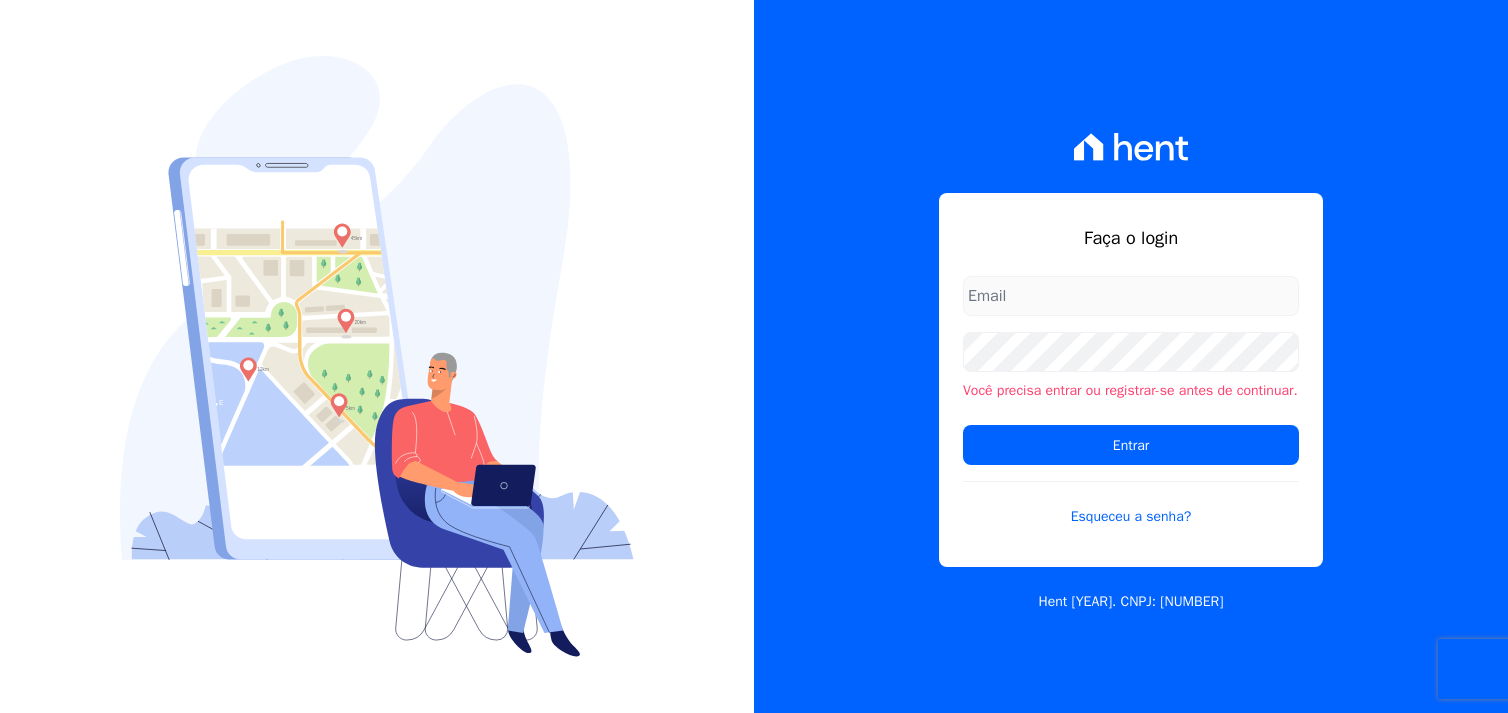scroll, scrollTop: 0, scrollLeft: 0, axis: both 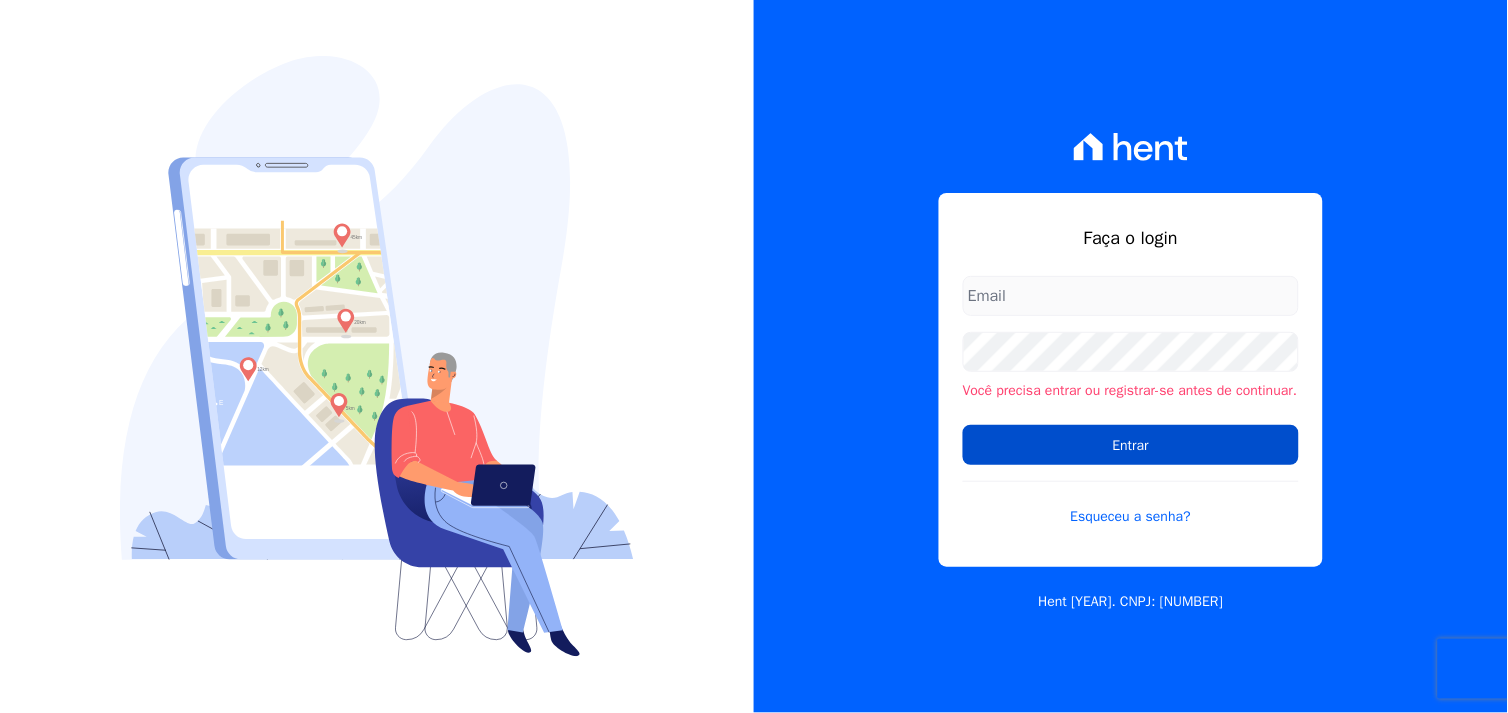 type on "[EMAIL]" 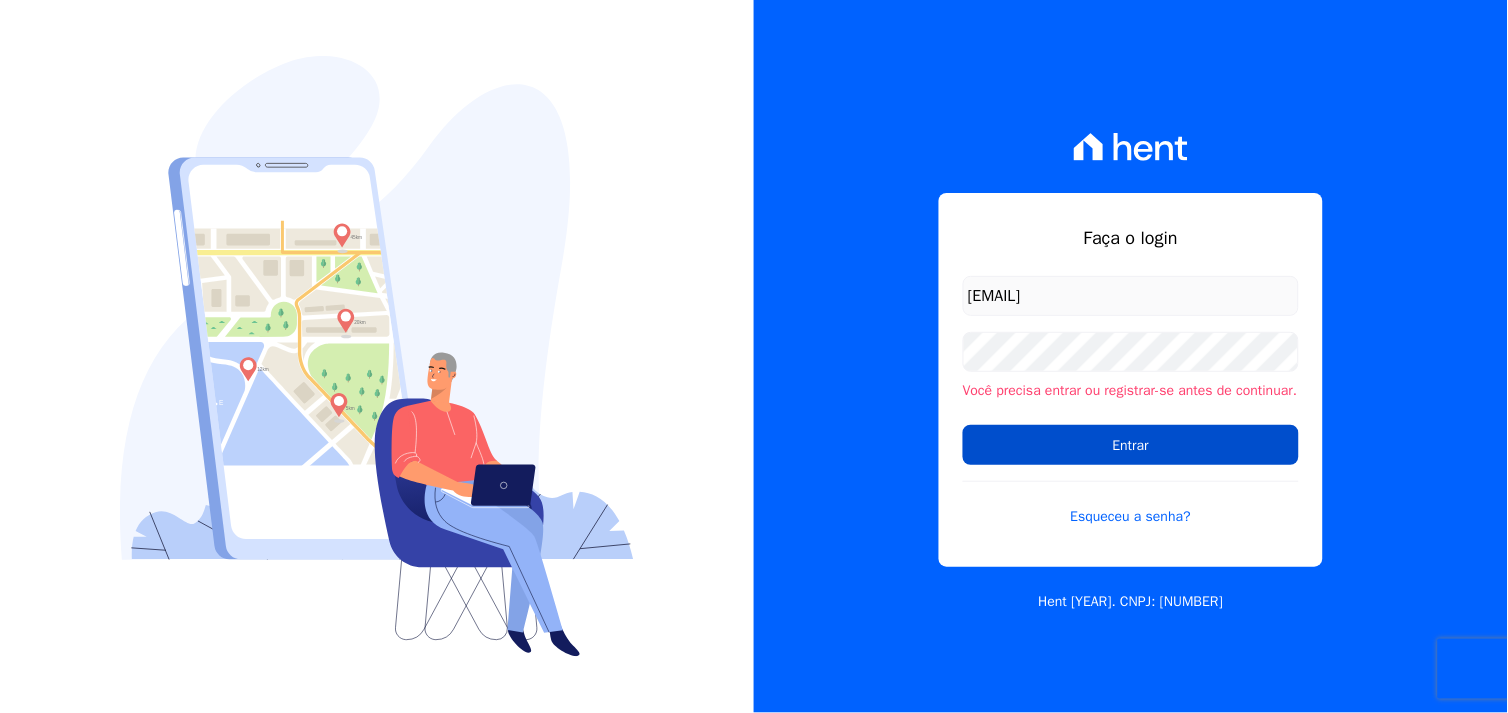 click on "Entrar" at bounding box center [1131, 445] 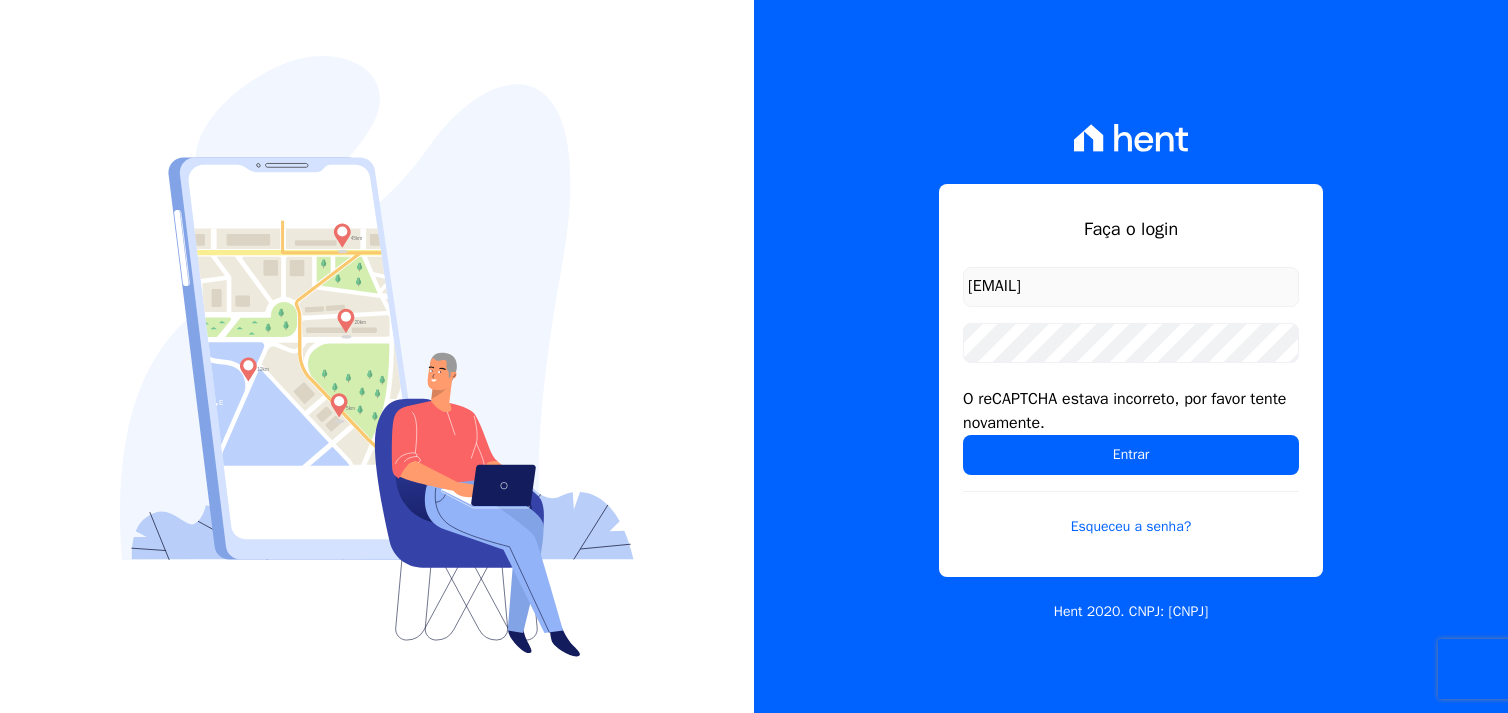 scroll, scrollTop: 0, scrollLeft: 0, axis: both 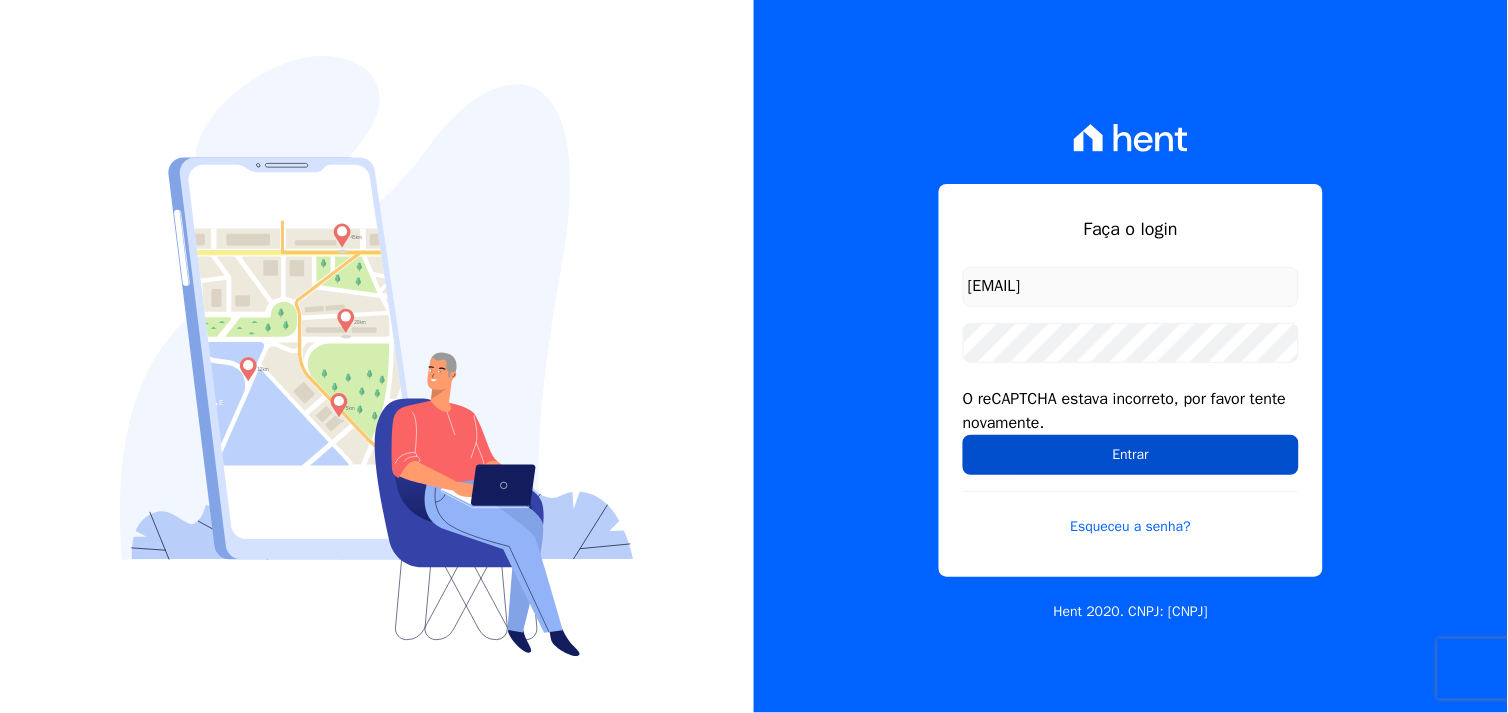 drag, startPoint x: 1157, startPoint y: 455, endPoint x: 1141, endPoint y: 455, distance: 16 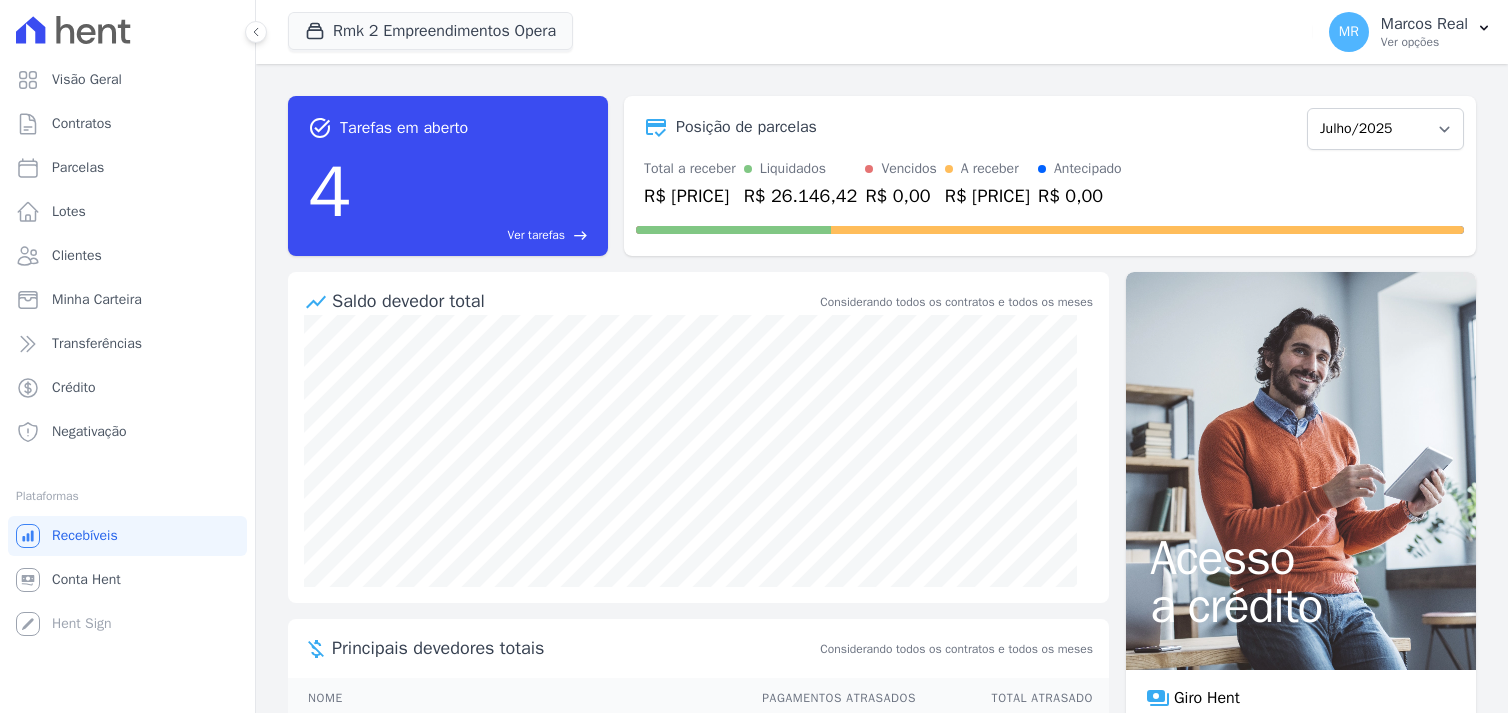 scroll, scrollTop: 0, scrollLeft: 0, axis: both 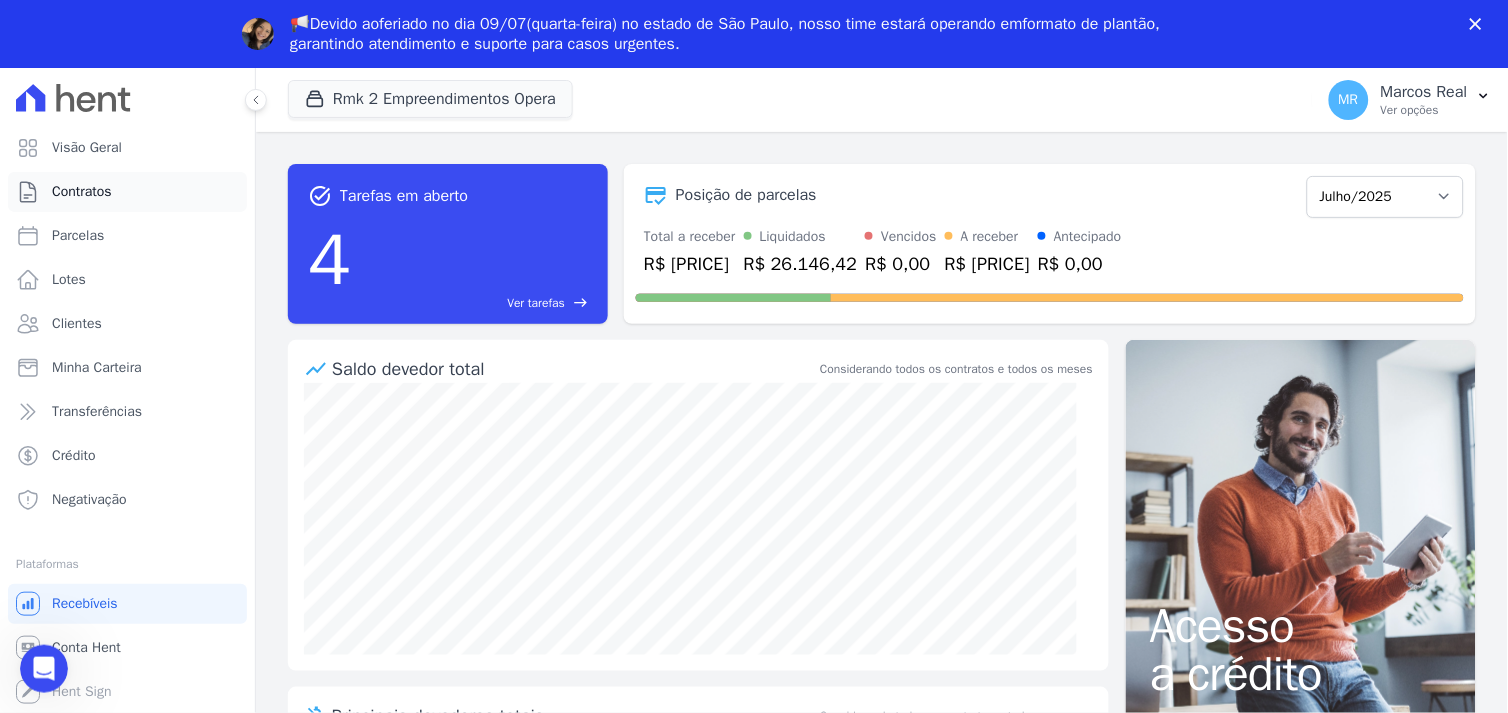 click on "Contratos" at bounding box center (82, 192) 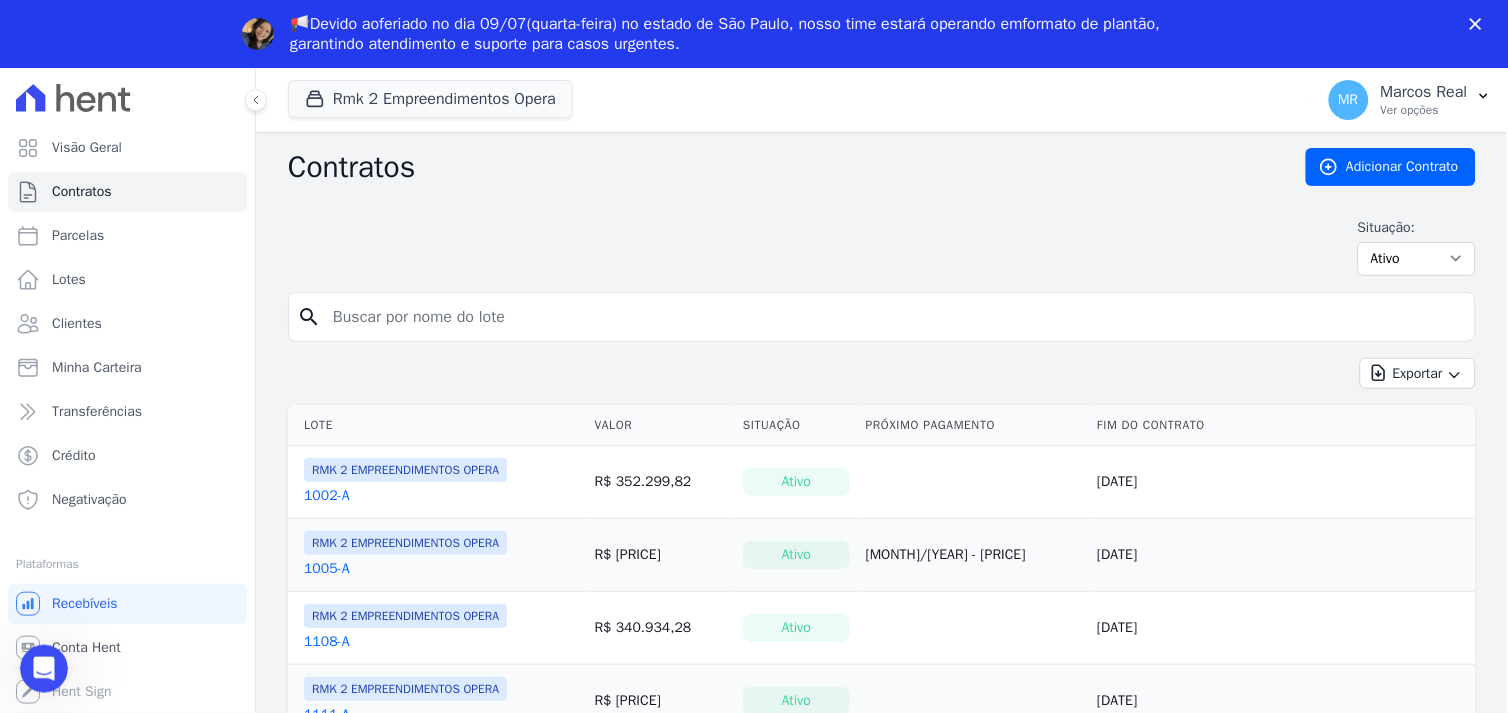 scroll, scrollTop: 0, scrollLeft: 0, axis: both 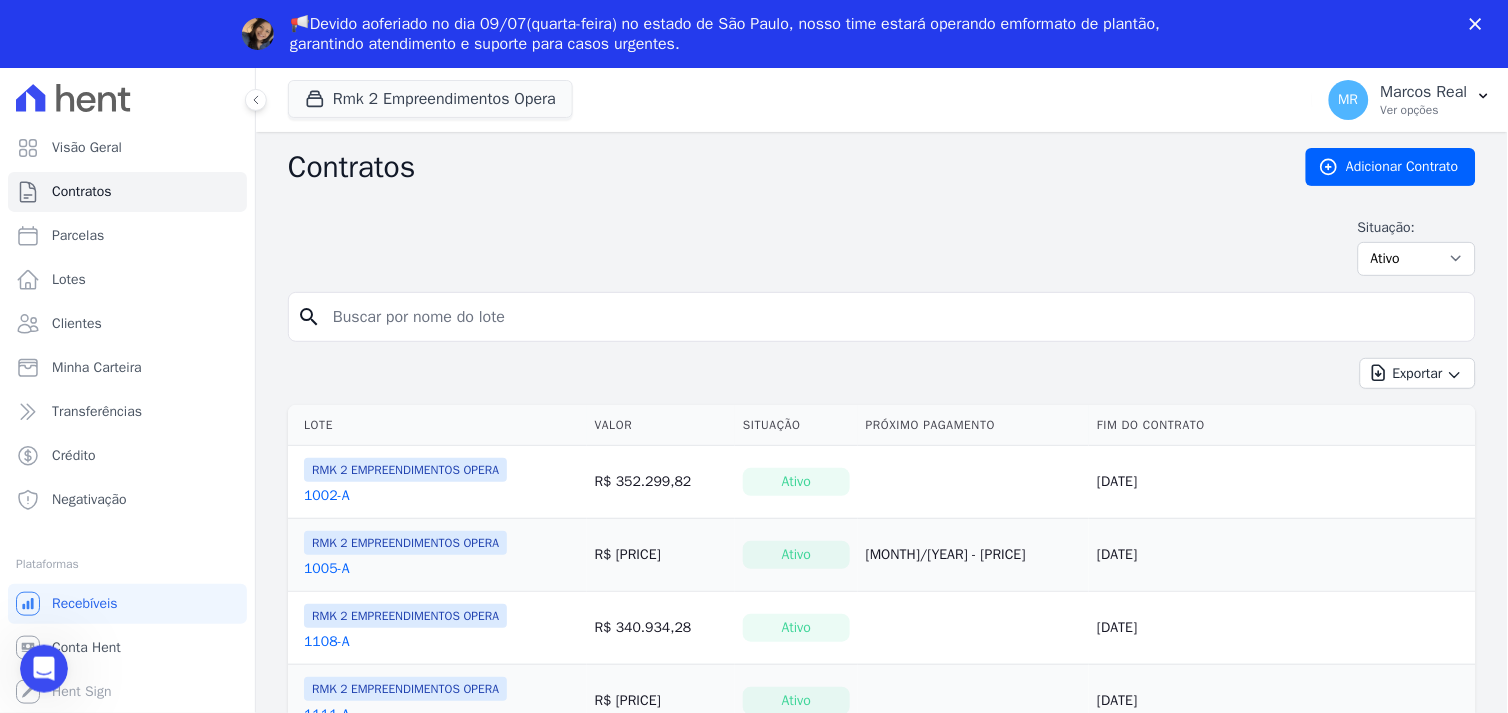 click at bounding box center [894, 317] 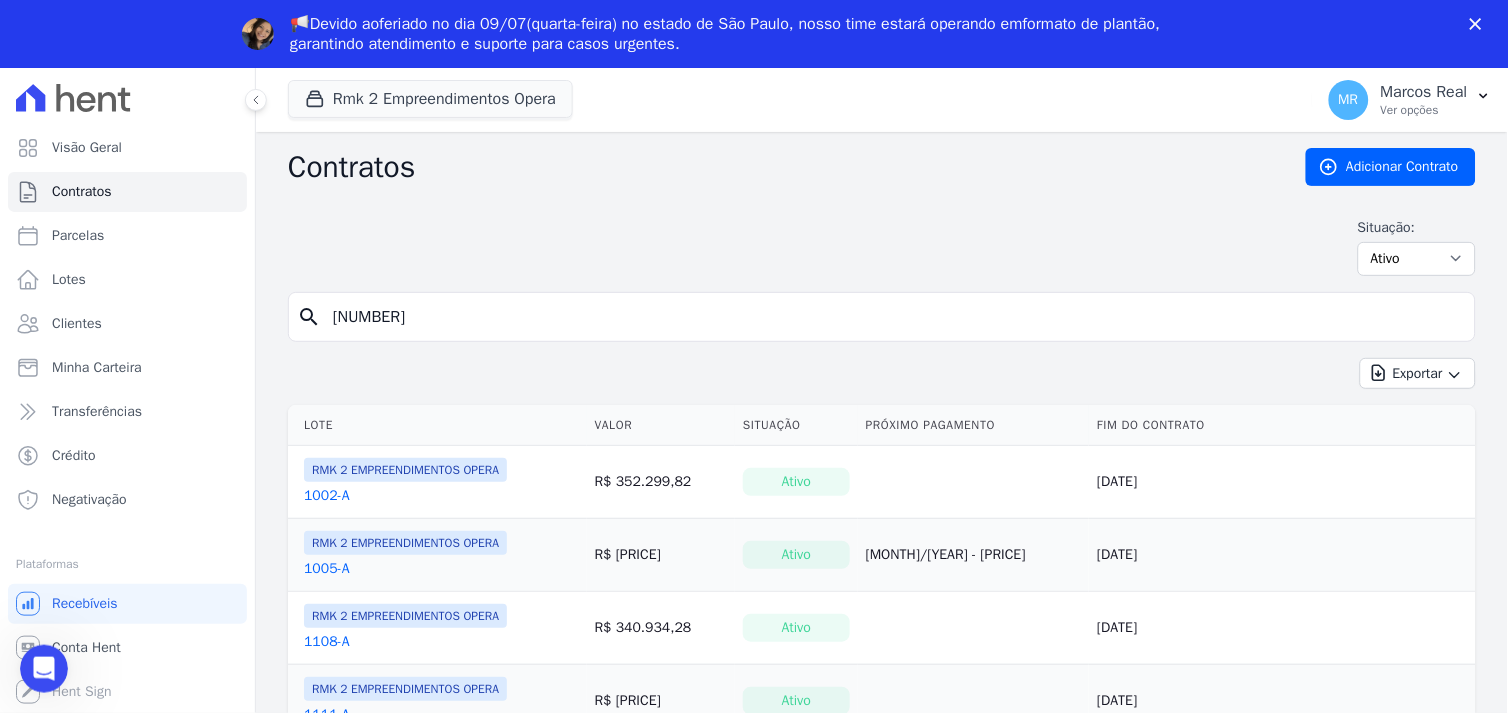 type on "[NUMBER]" 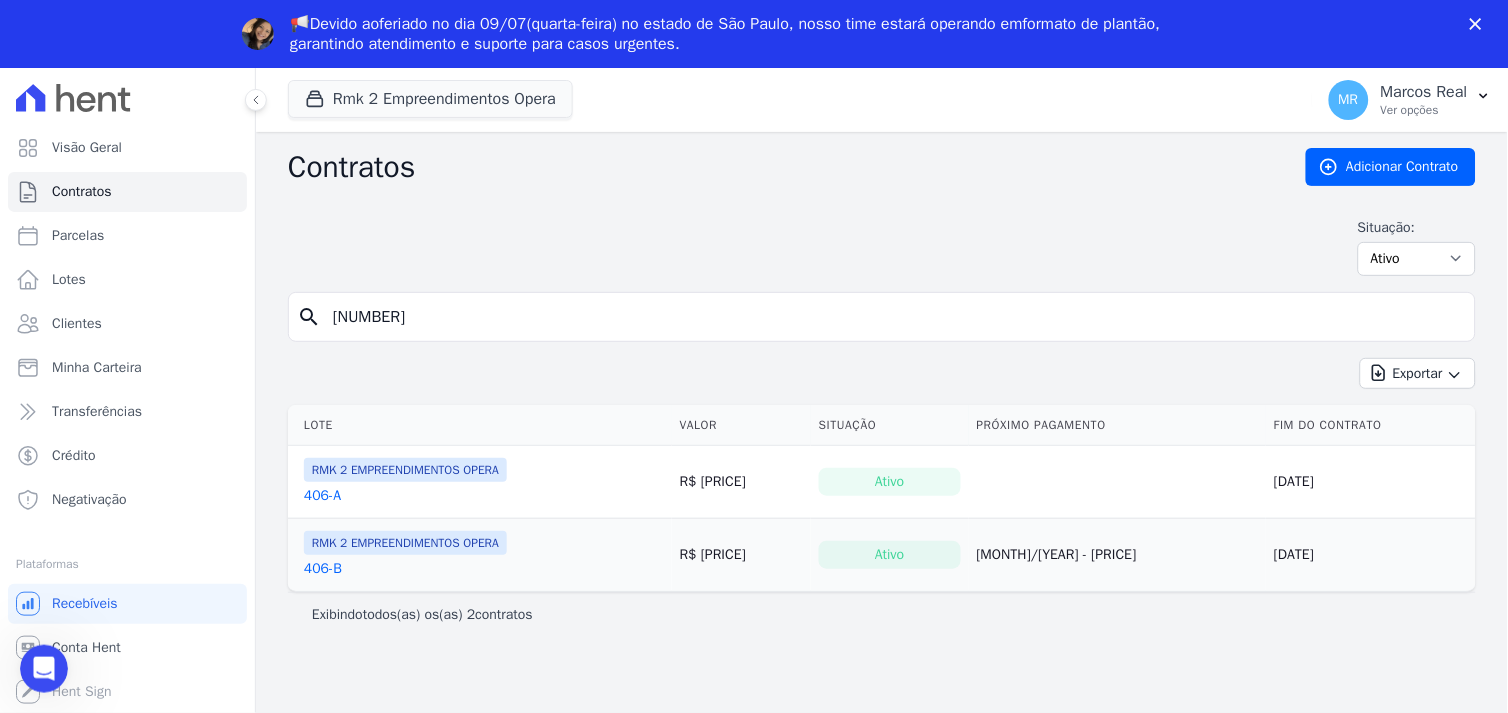 scroll, scrollTop: 0, scrollLeft: 0, axis: both 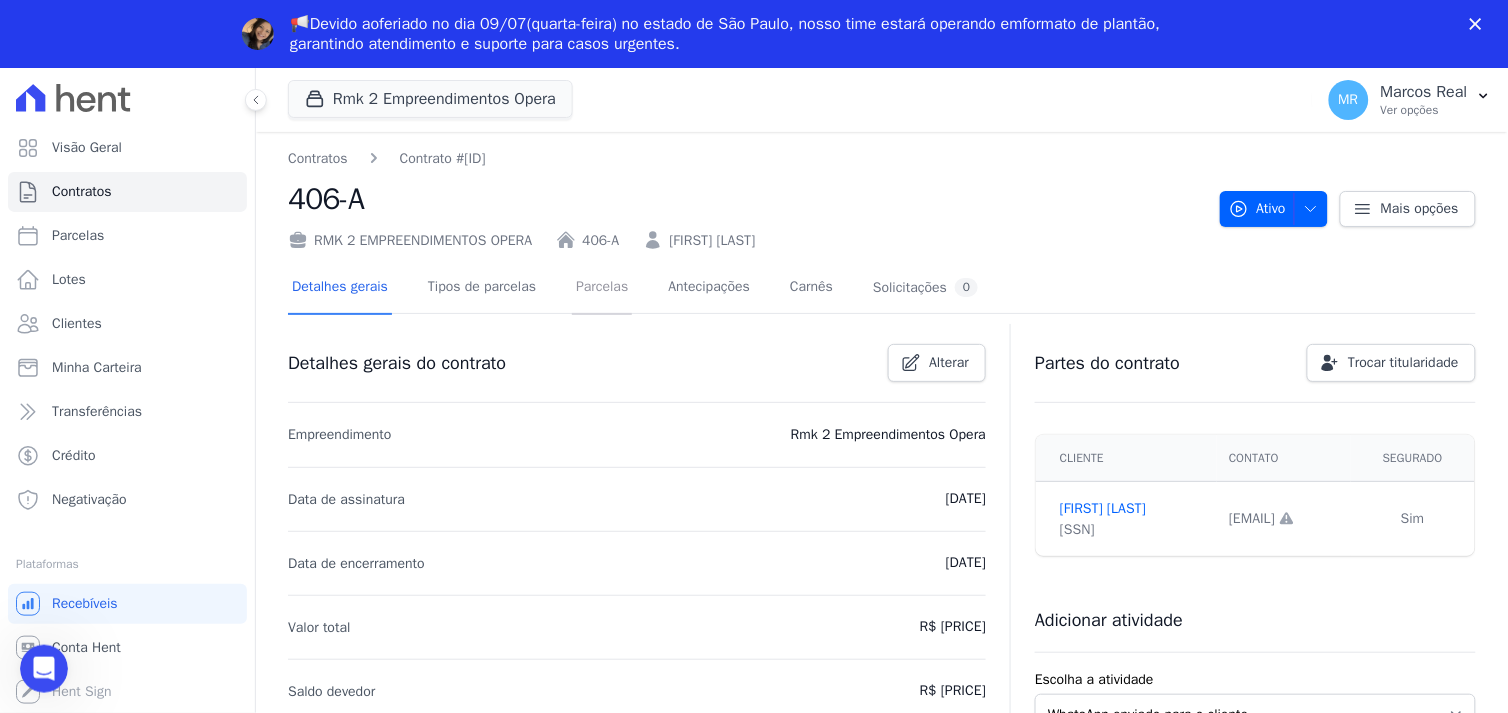 click on "Parcelas" at bounding box center (602, 288) 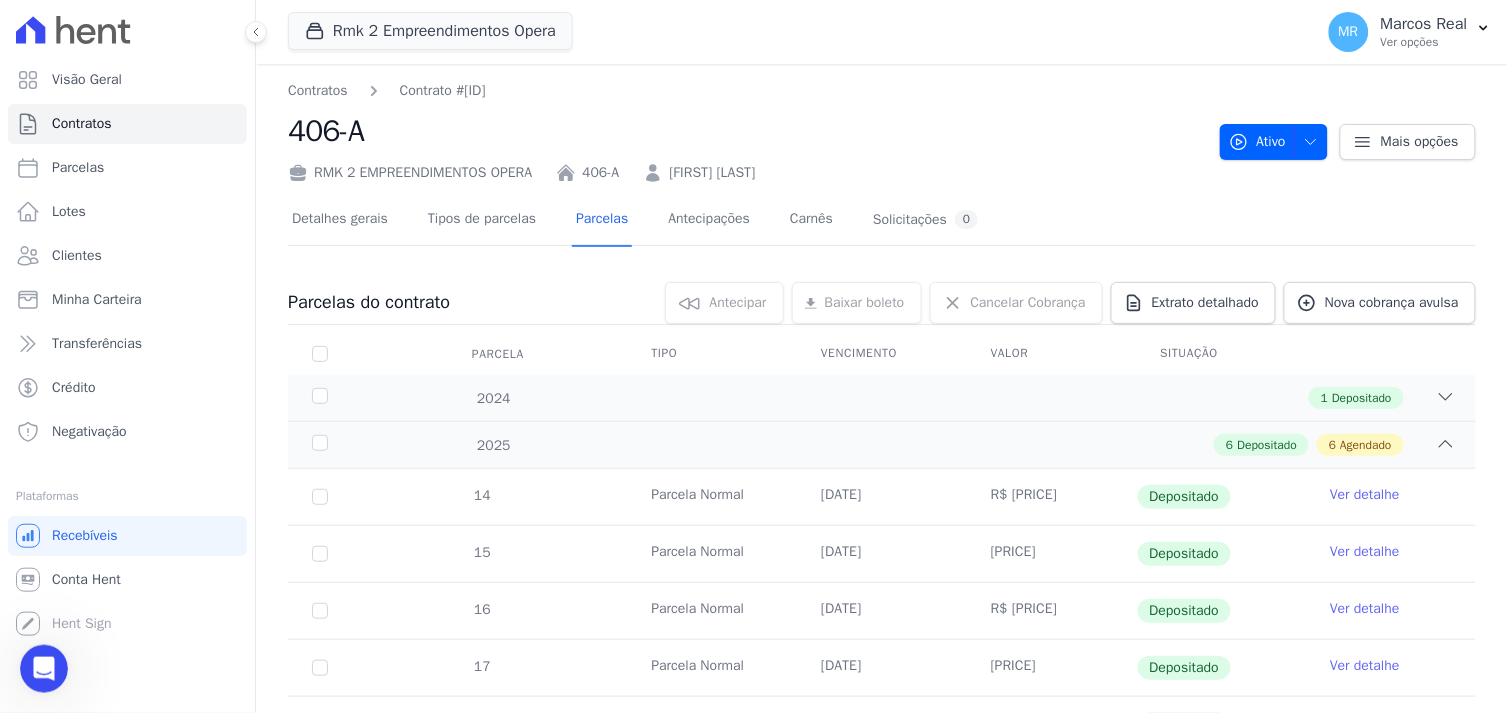scroll, scrollTop: 0, scrollLeft: 0, axis: both 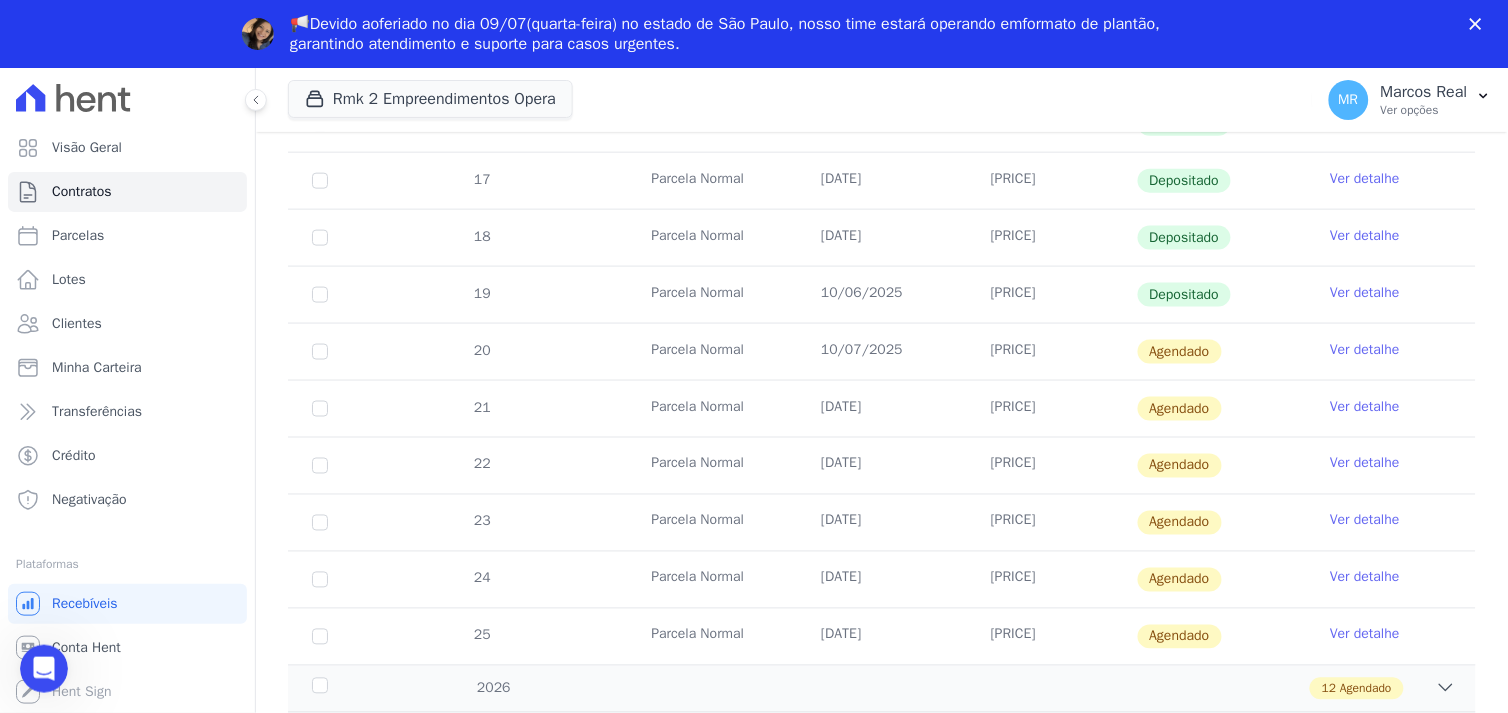 click on "Ver detalhe" at bounding box center (1365, 350) 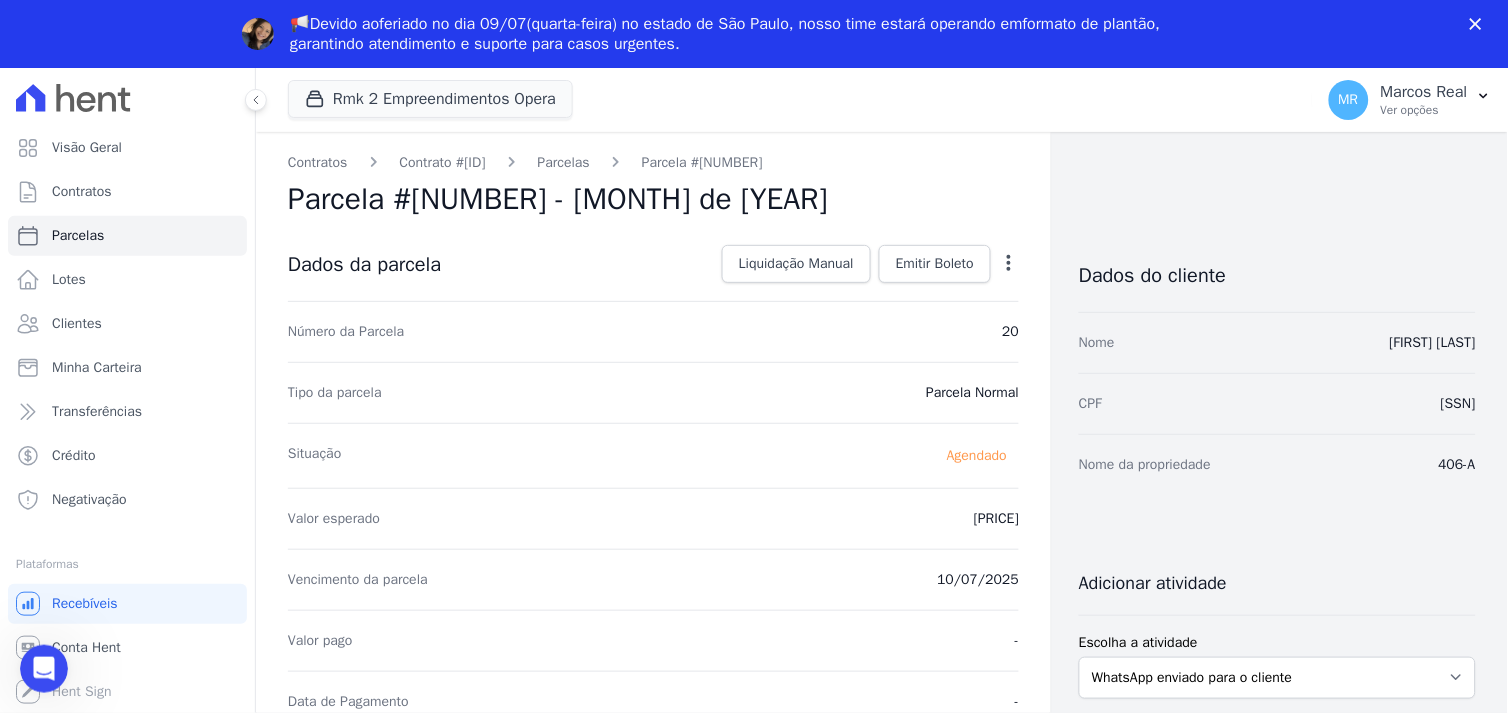 scroll, scrollTop: 0, scrollLeft: 0, axis: both 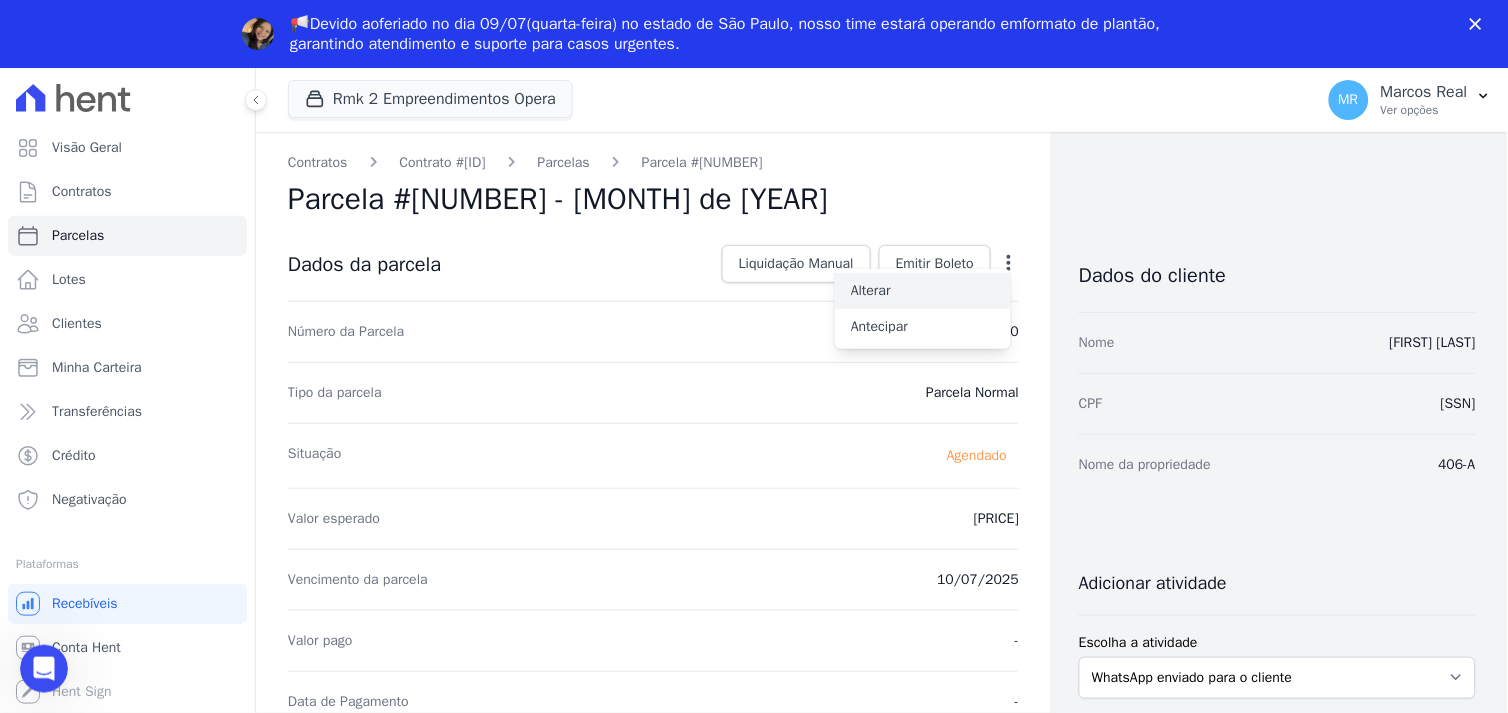 click on "Alterar" at bounding box center (923, 291) 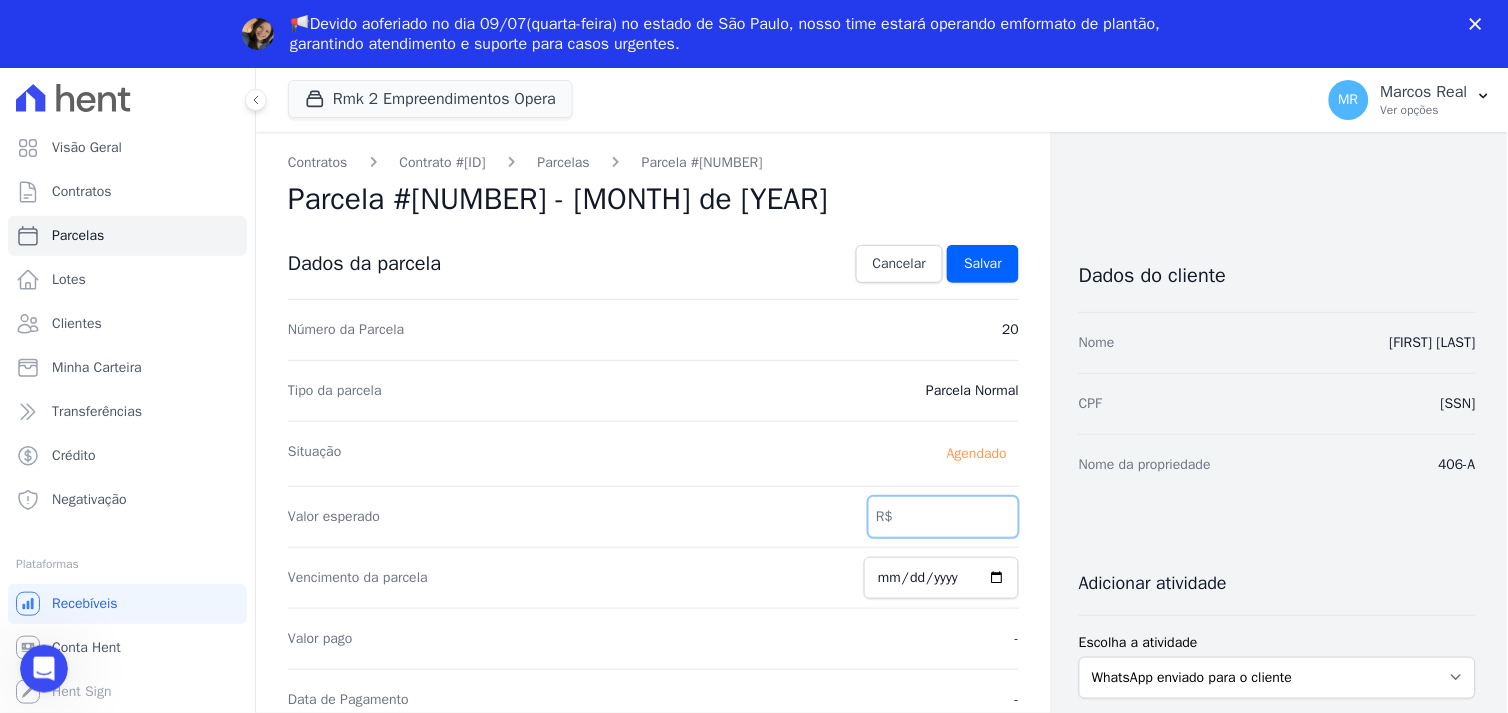 drag, startPoint x: 904, startPoint y: 524, endPoint x: 1032, endPoint y: 512, distance: 128.56126 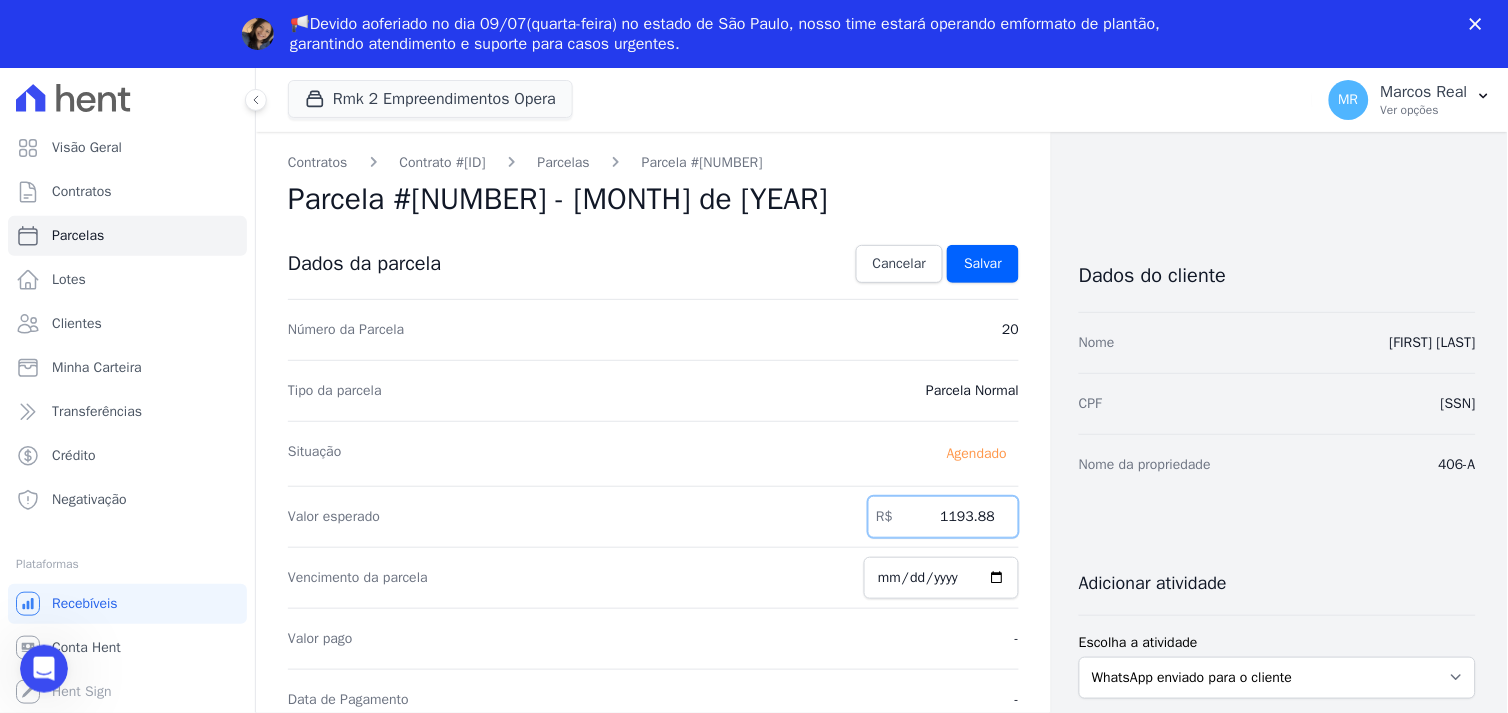 type on "1193.88" 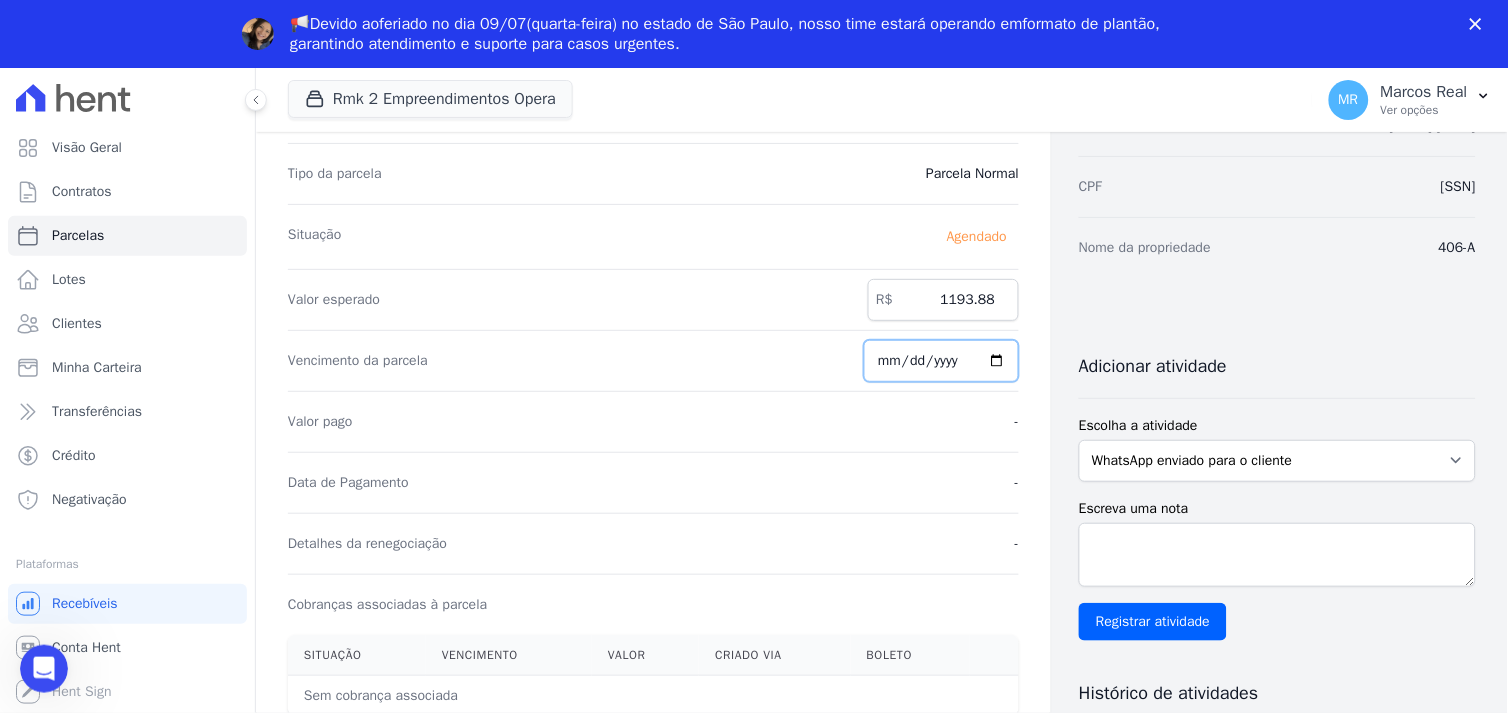 scroll, scrollTop: 0, scrollLeft: 0, axis: both 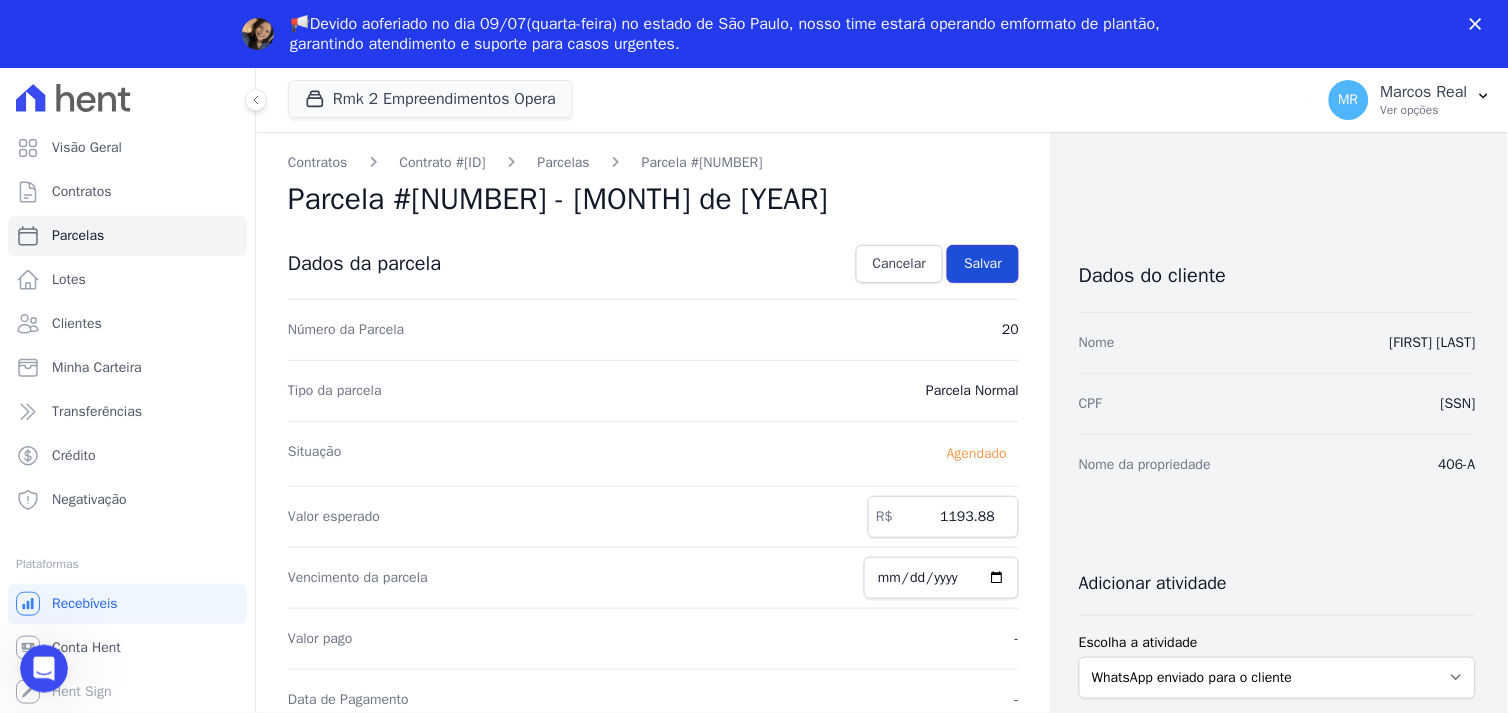 click on "Salvar" at bounding box center (983, 264) 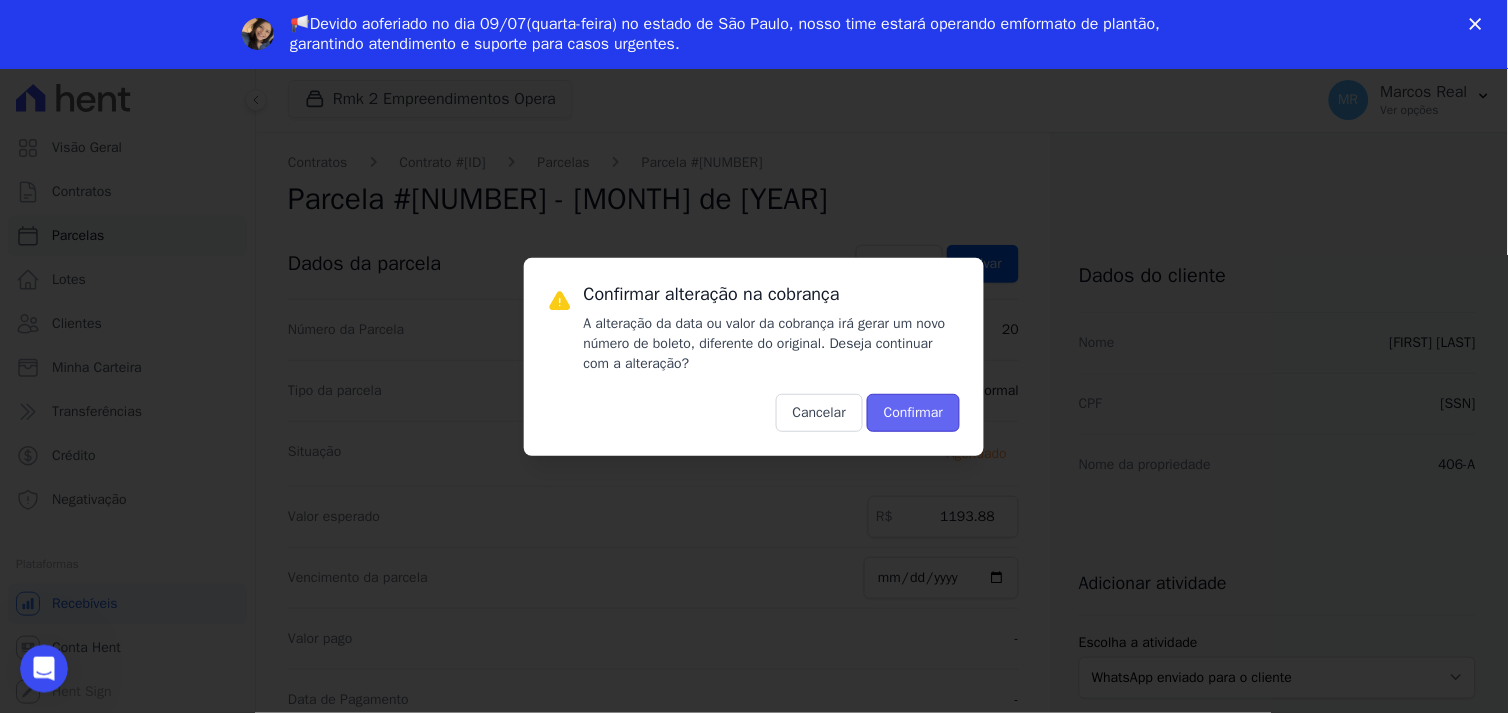 drag, startPoint x: 908, startPoint y: 416, endPoint x: 887, endPoint y: 426, distance: 23.259407 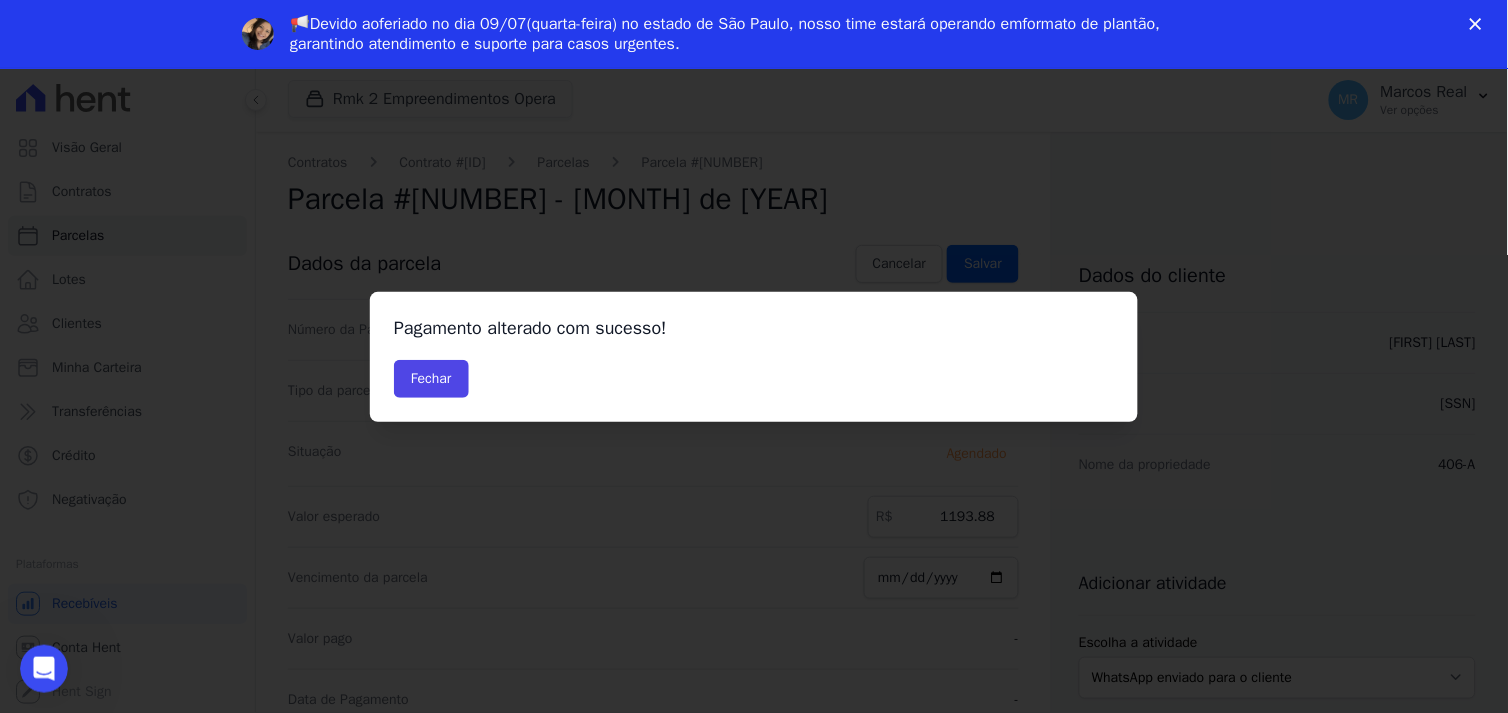 click on "Pagamento alterado com sucesso!
Fechar" at bounding box center [0, 0] 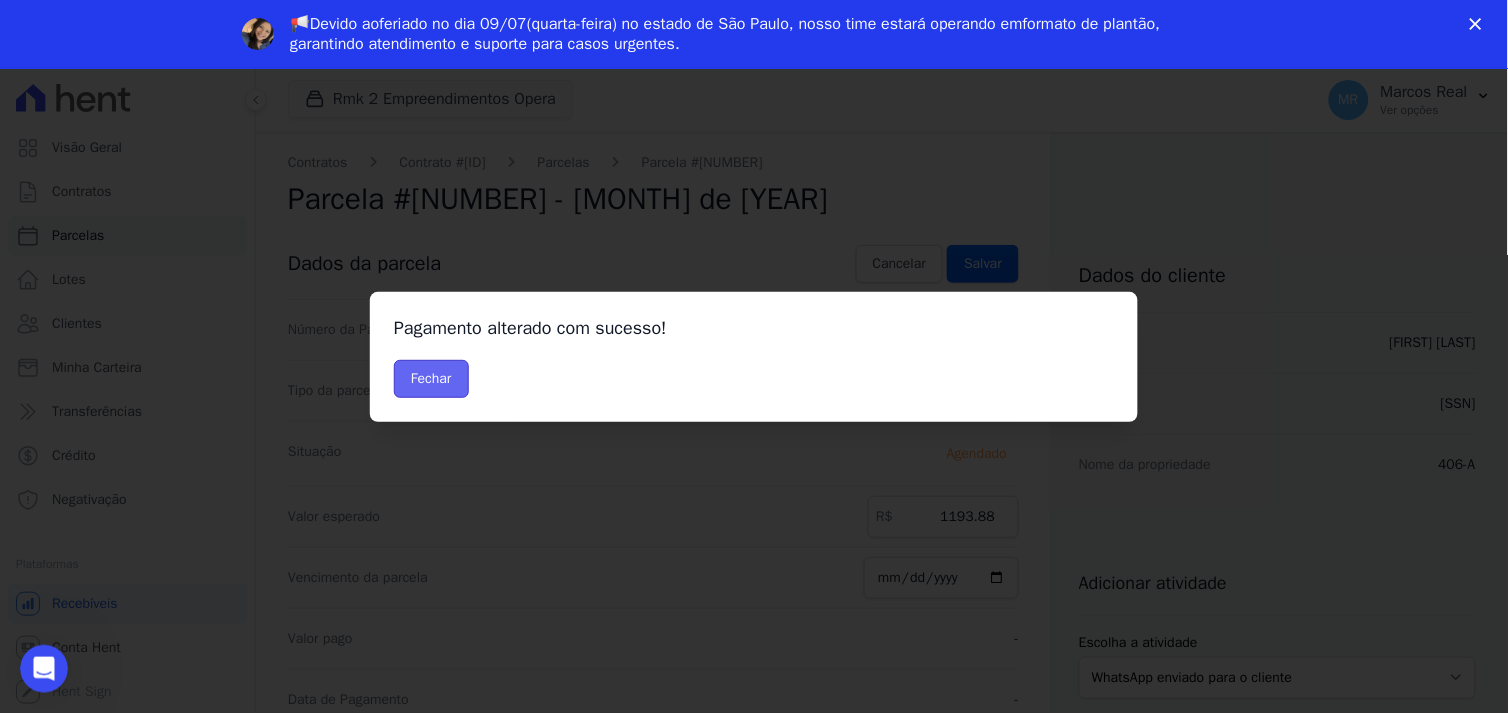 click on "Fechar" at bounding box center [431, 379] 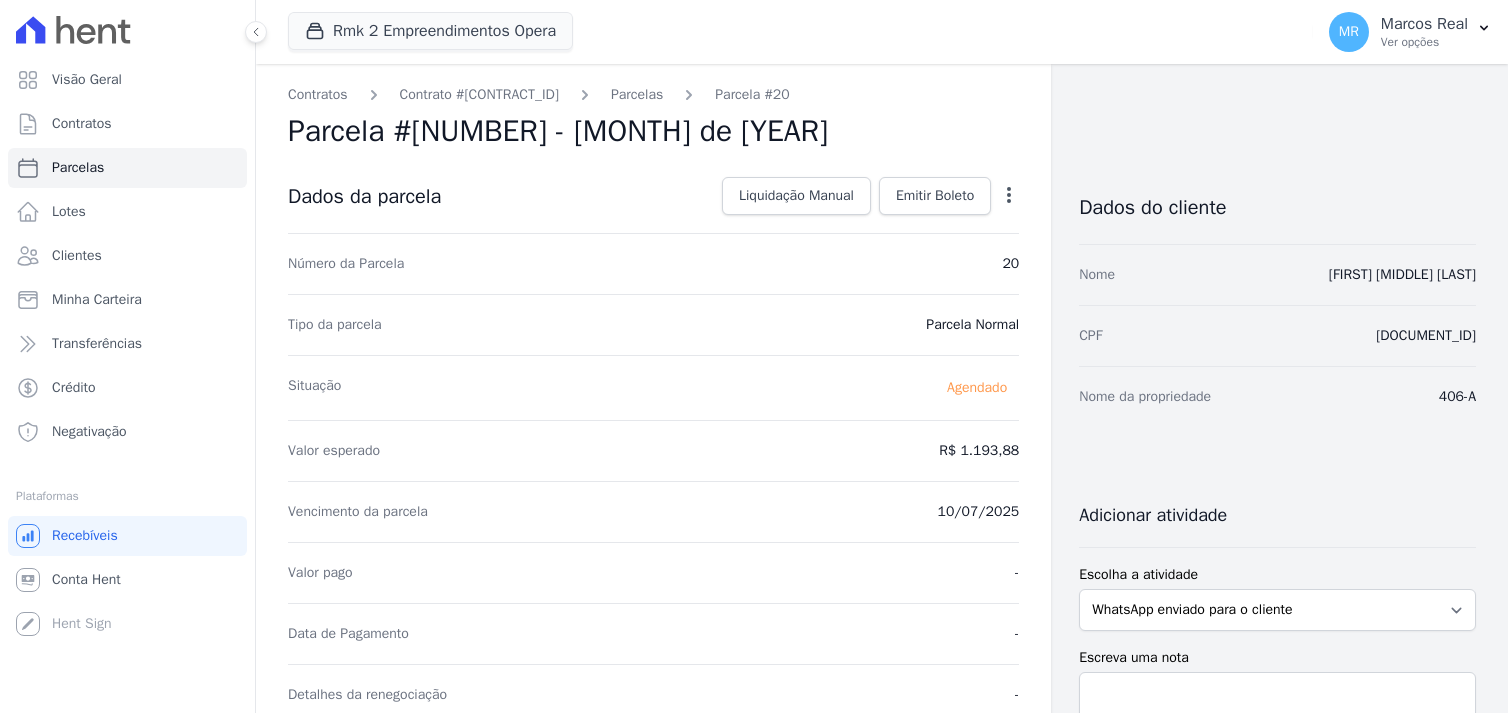scroll, scrollTop: 0, scrollLeft: 0, axis: both 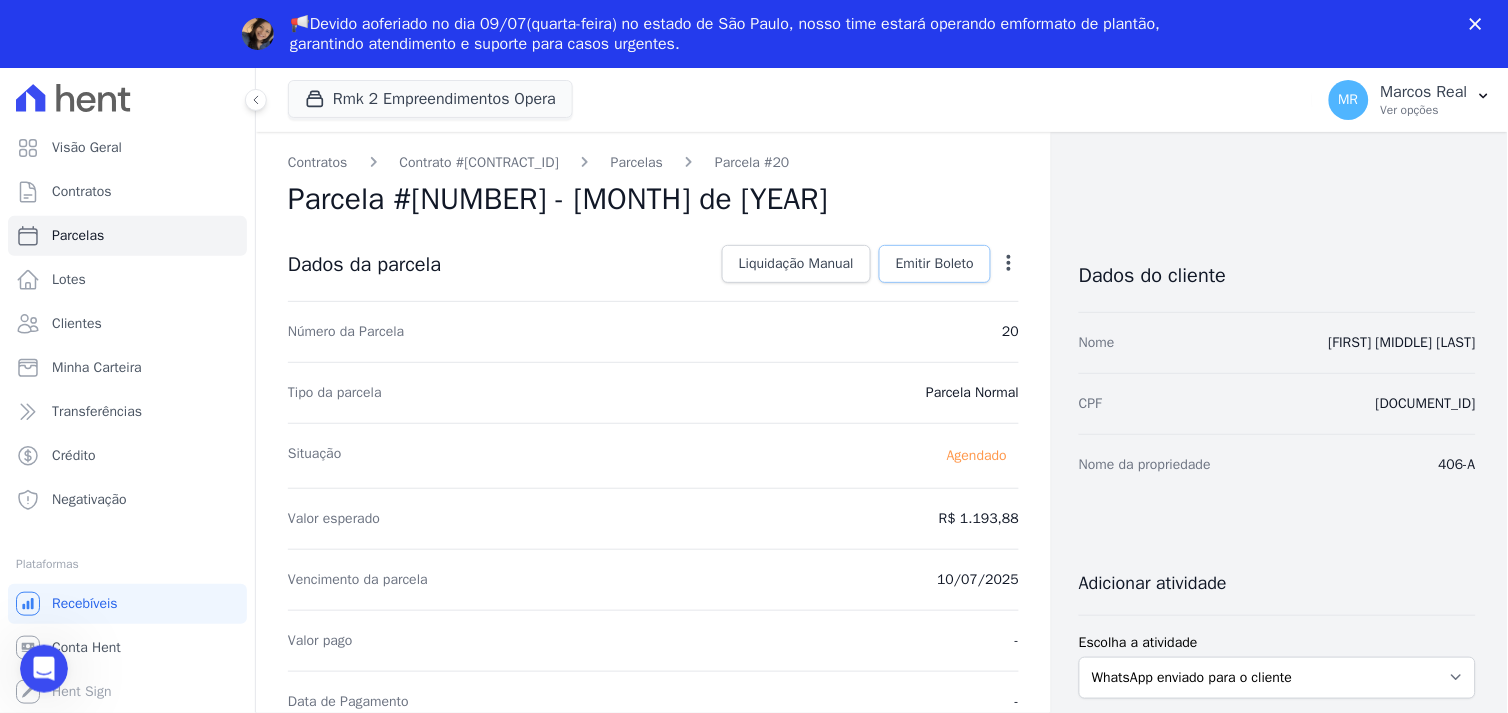 click on "Emitir Boleto" at bounding box center (935, 264) 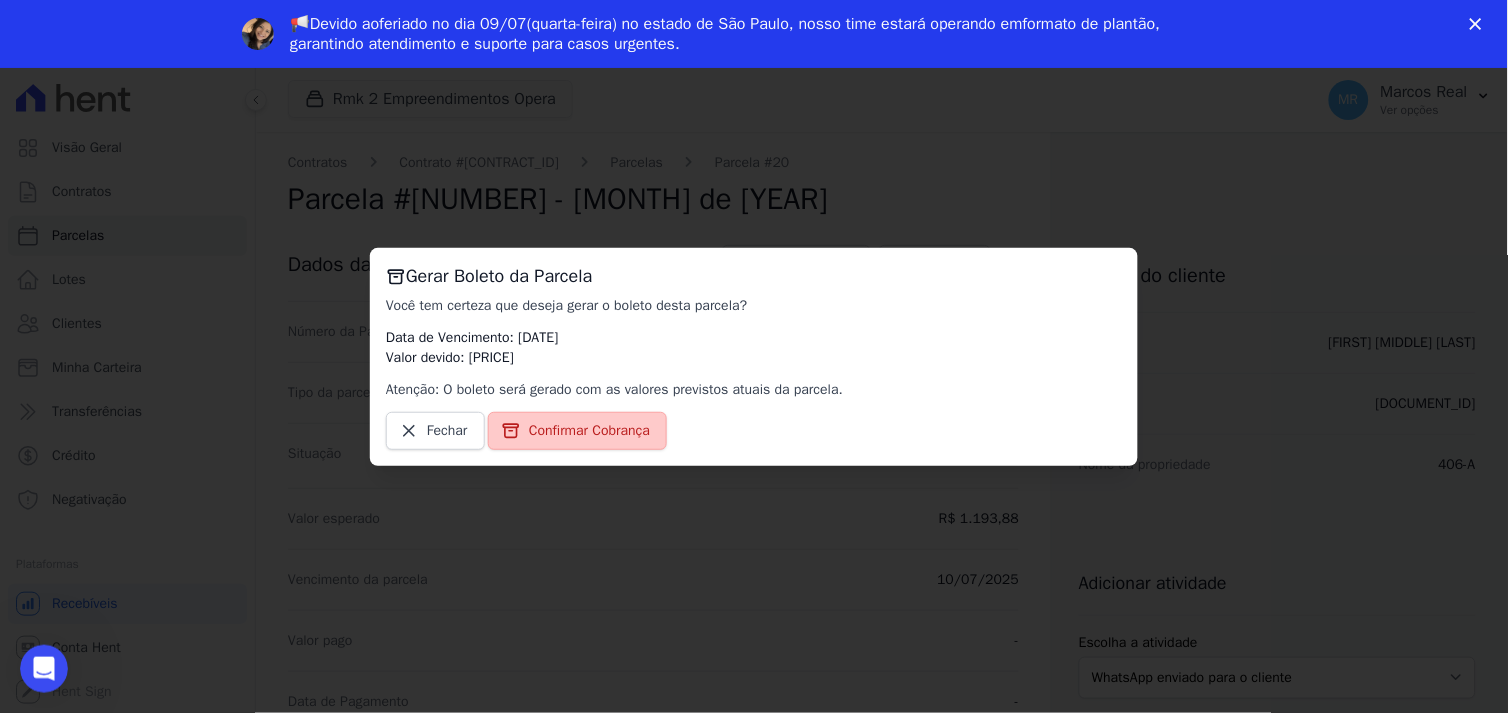 click on "Confirmar Cobrança" at bounding box center [589, 431] 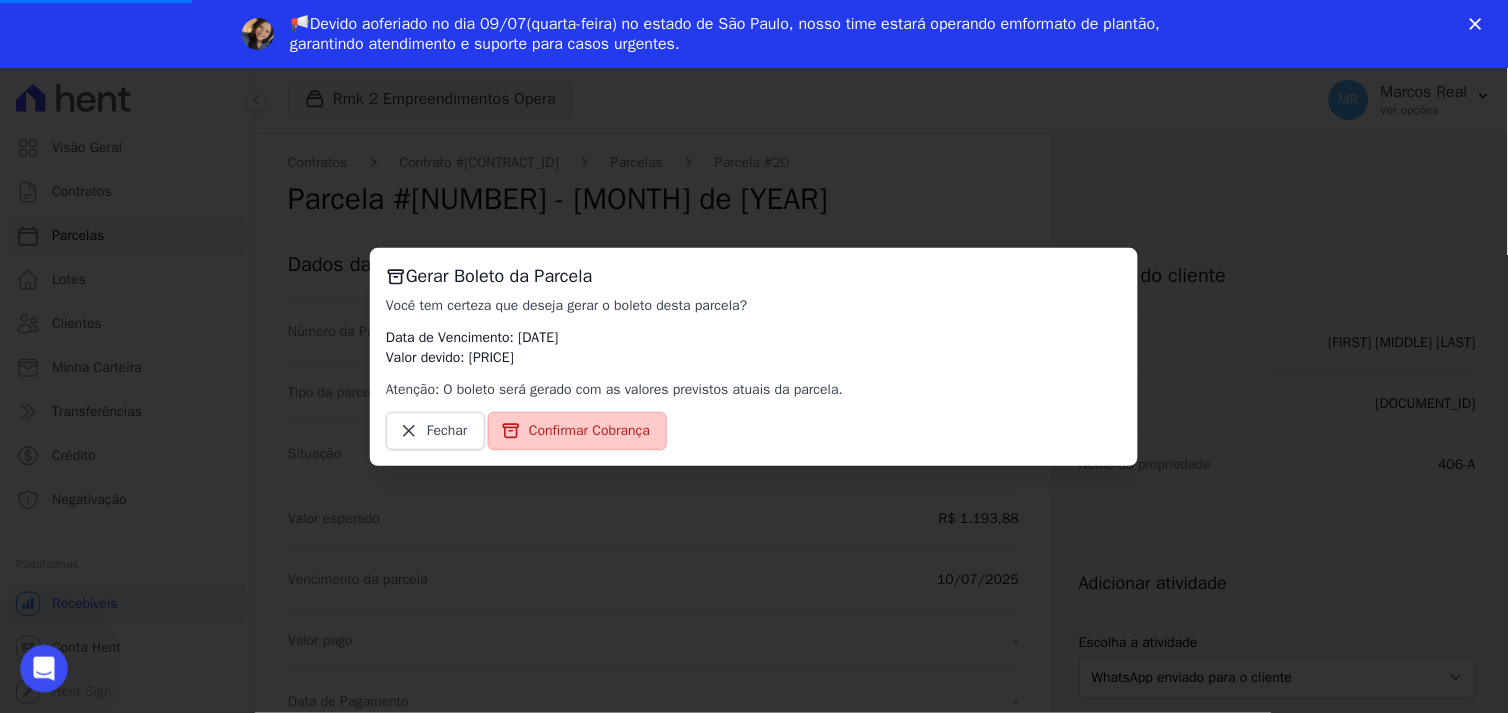 click on "Confirmar Cobrança" at bounding box center (589, 431) 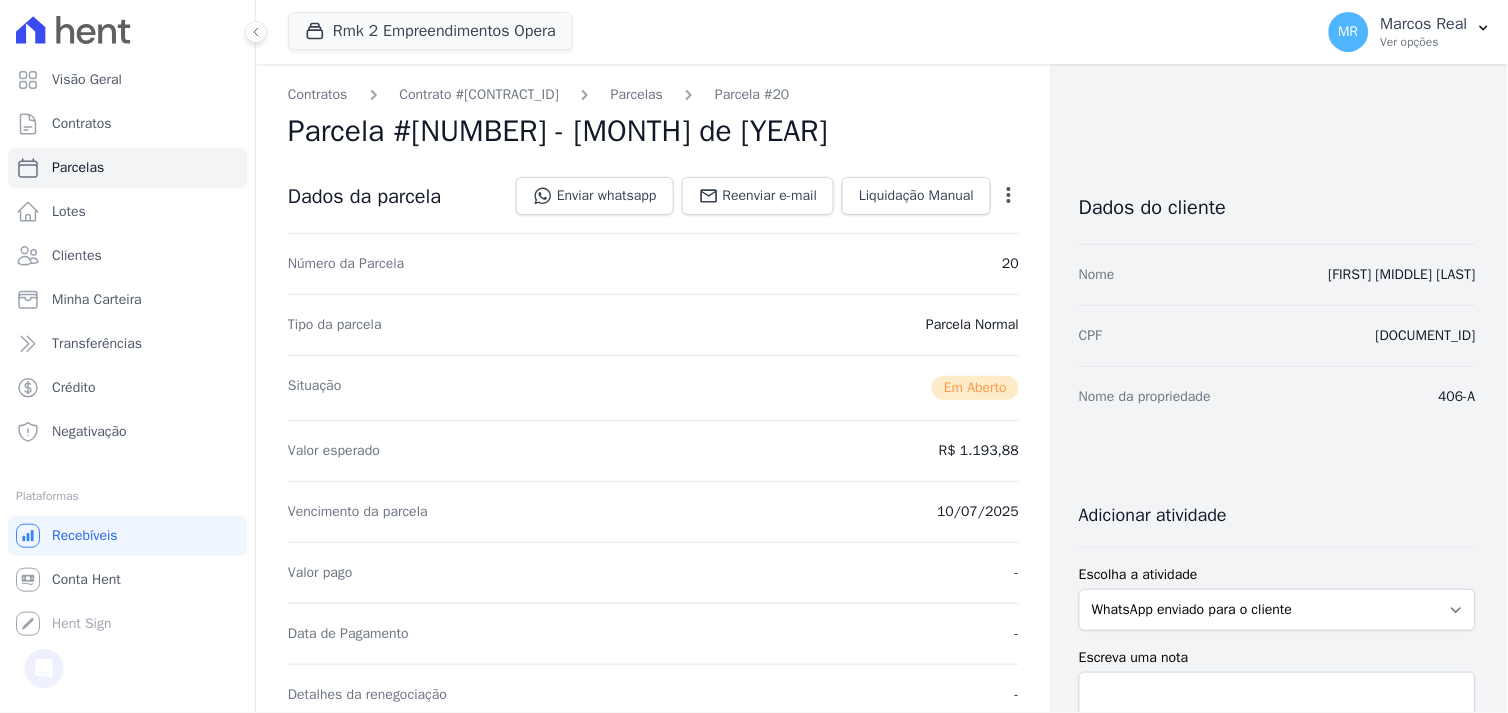 scroll, scrollTop: 0, scrollLeft: 0, axis: both 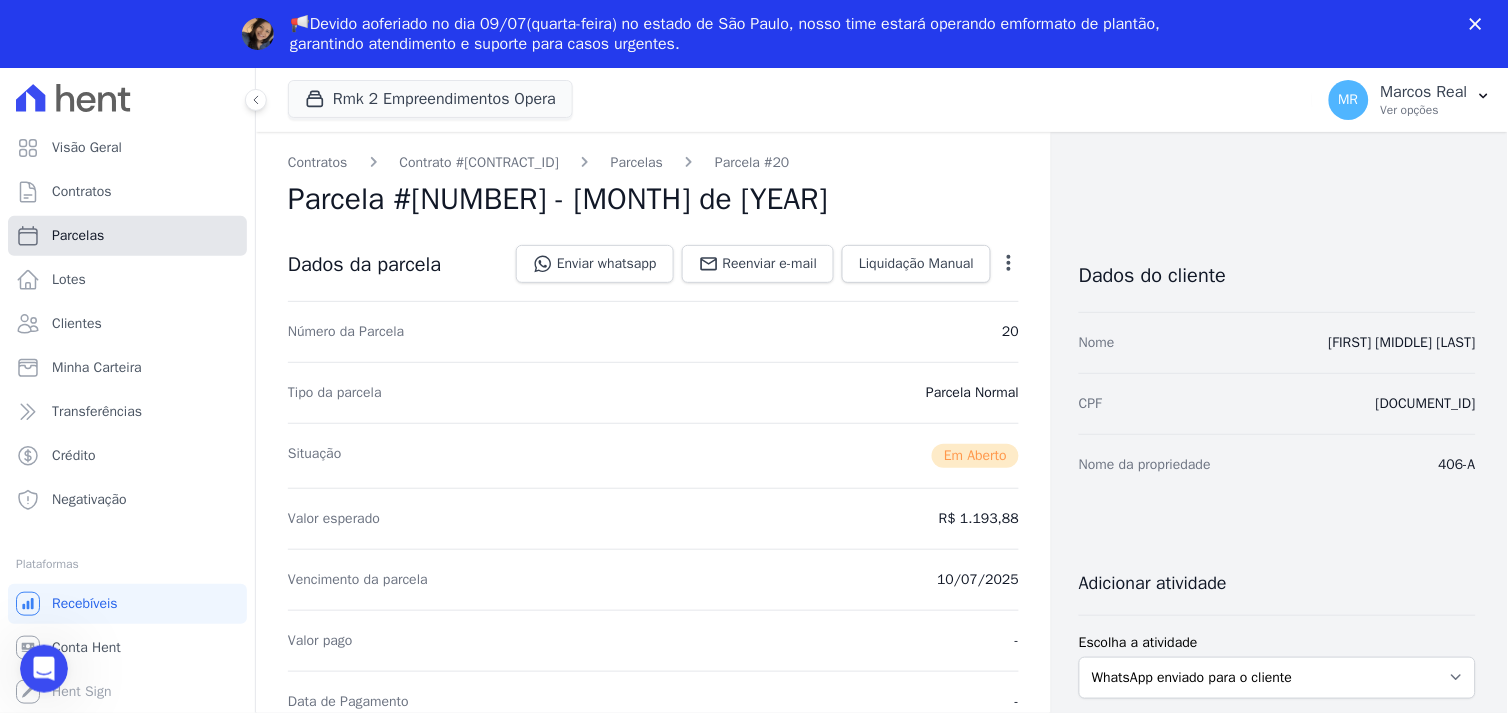 click on "Parcelas" at bounding box center (78, 236) 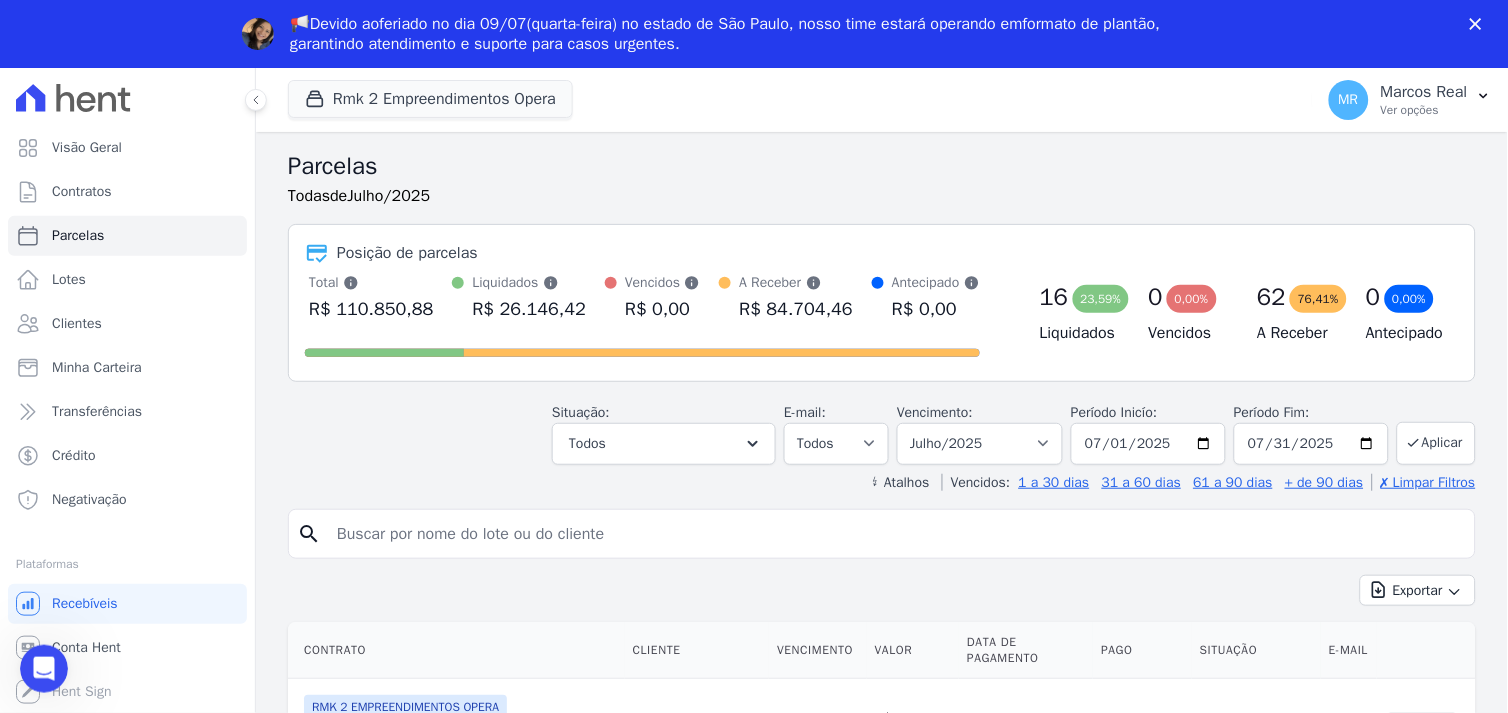 scroll, scrollTop: 0, scrollLeft: 0, axis: both 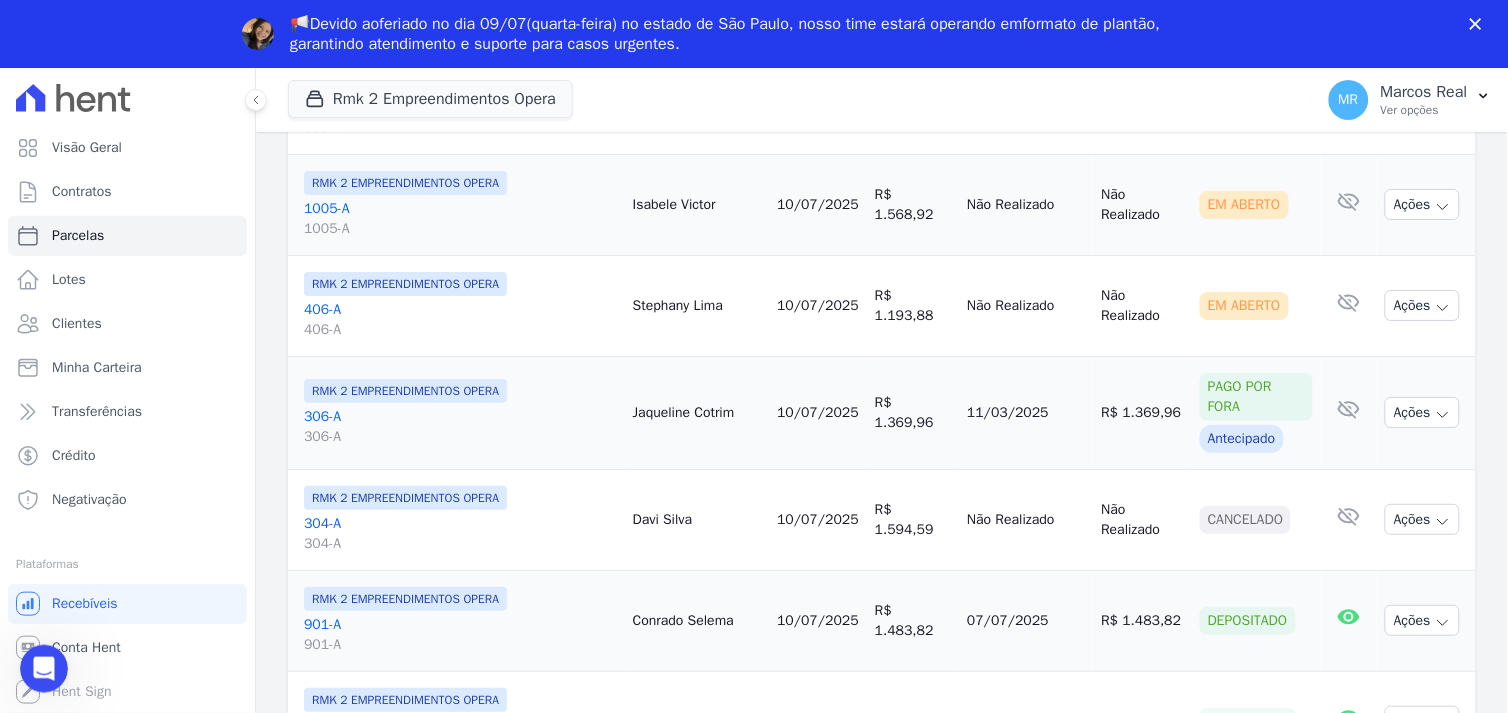 drag, startPoint x: 1175, startPoint y: 270, endPoint x: 741, endPoint y: 353, distance: 441.86536 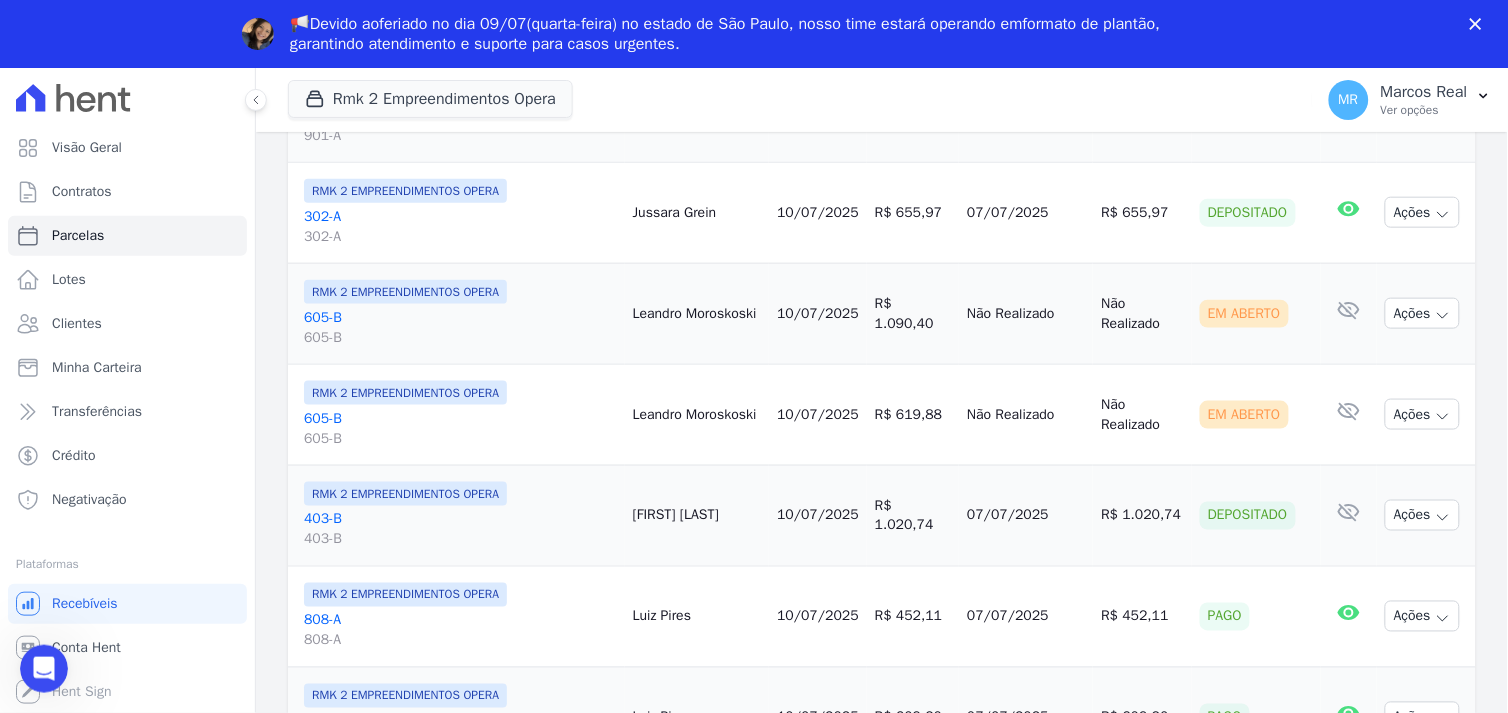 scroll, scrollTop: 2544, scrollLeft: 0, axis: vertical 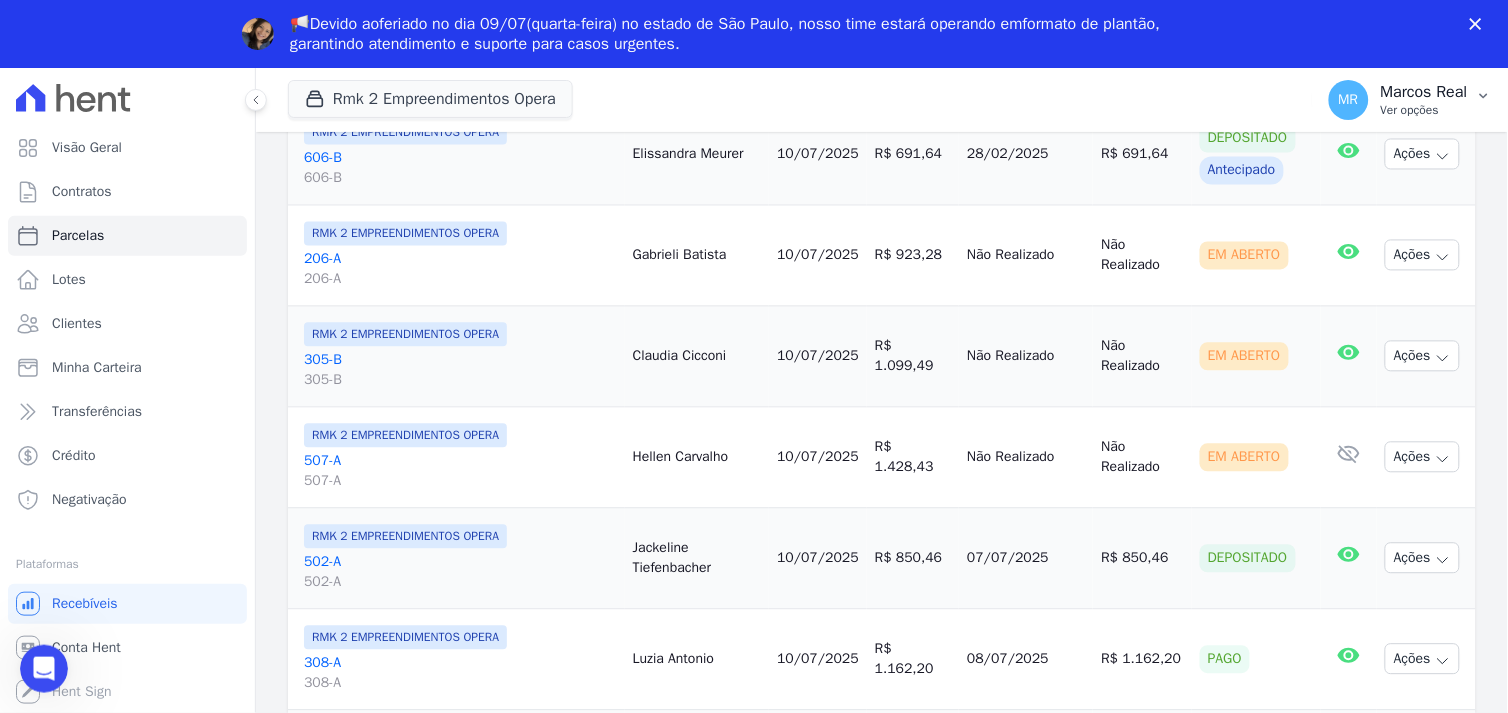 click on "Marcos Real" at bounding box center [1424, 92] 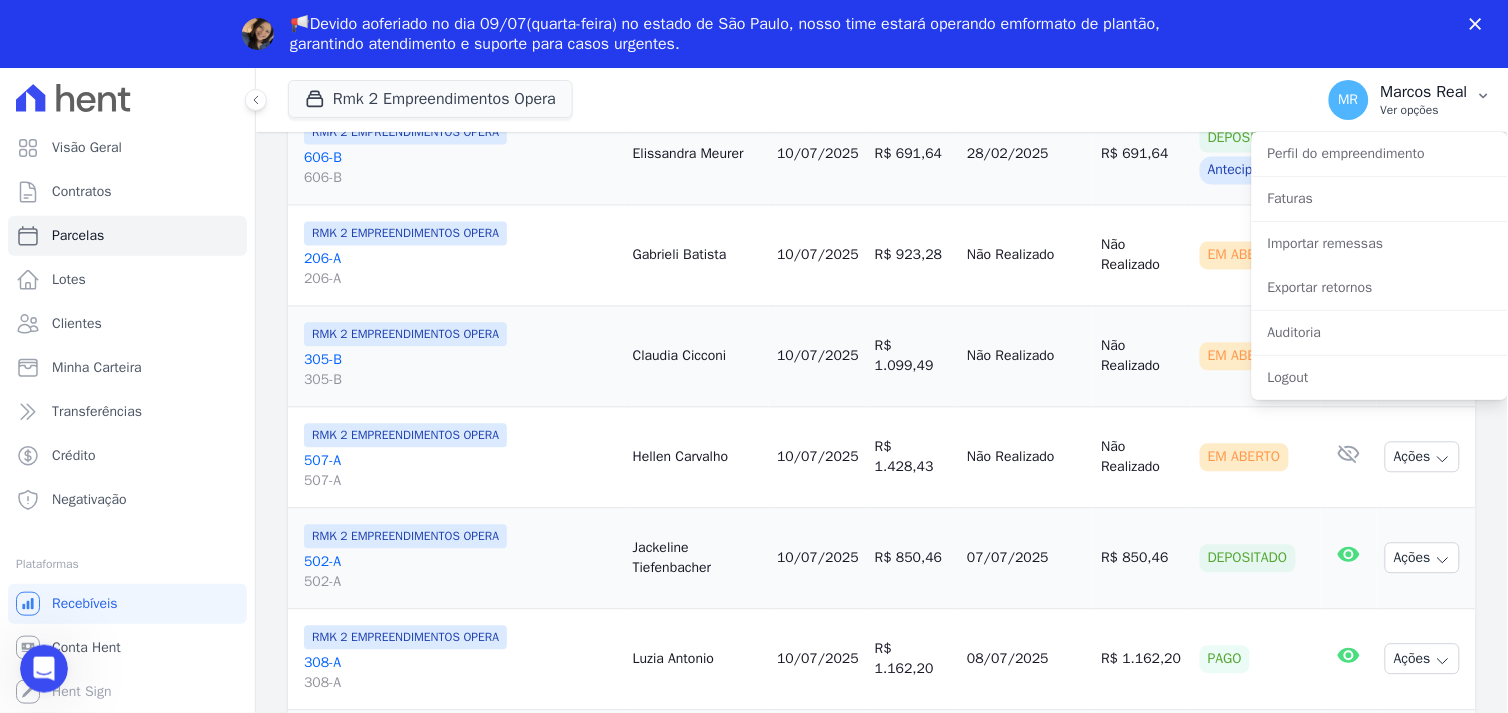 click on "Ver opções" at bounding box center (1424, 110) 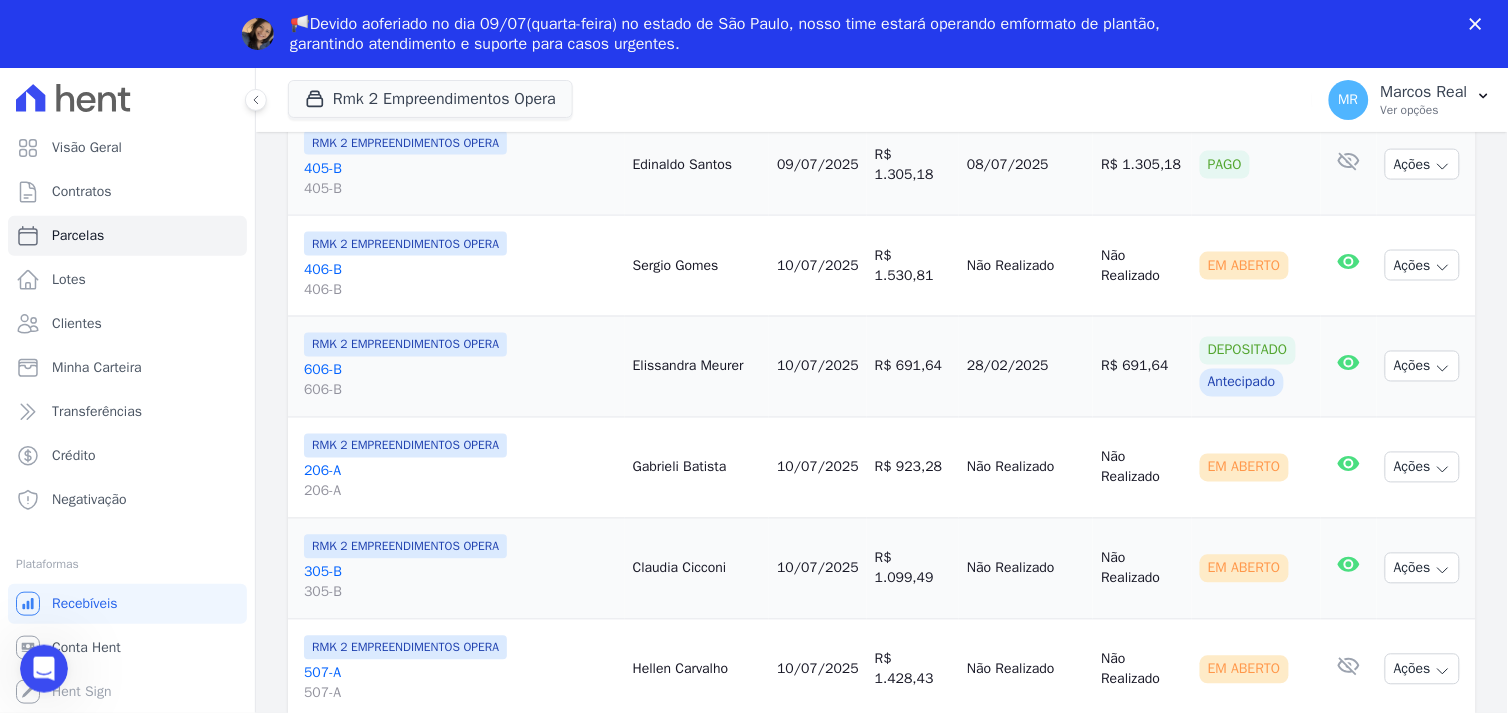 scroll, scrollTop: 655, scrollLeft: 0, axis: vertical 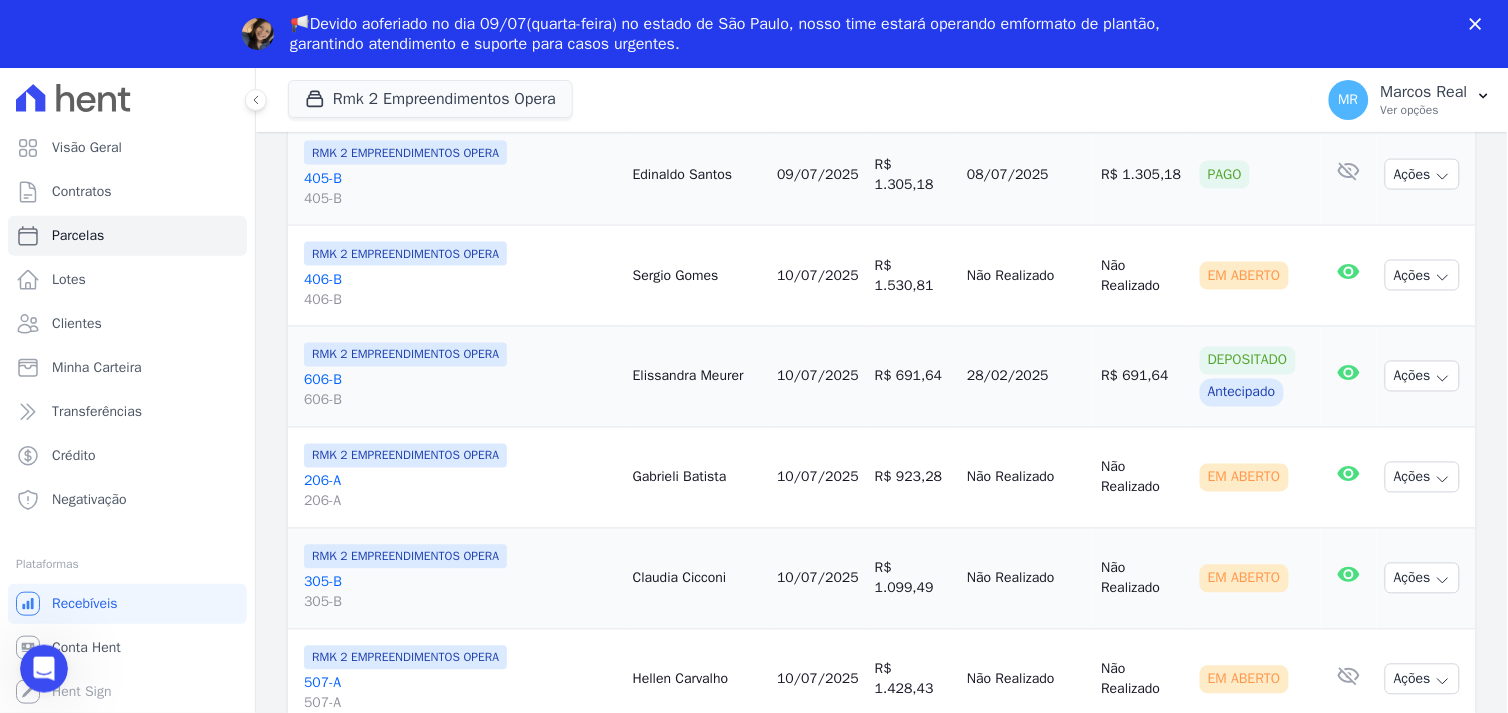 type 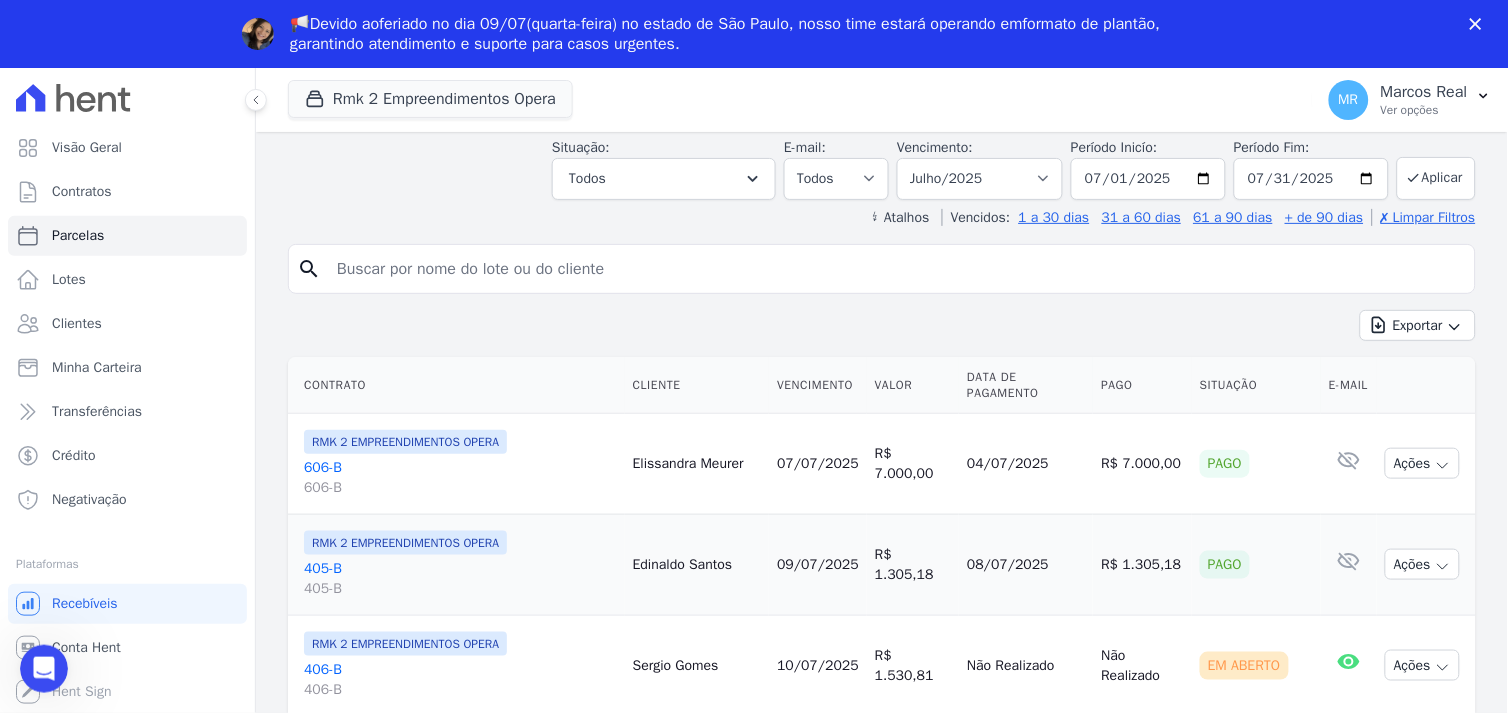 scroll, scrollTop: 211, scrollLeft: 0, axis: vertical 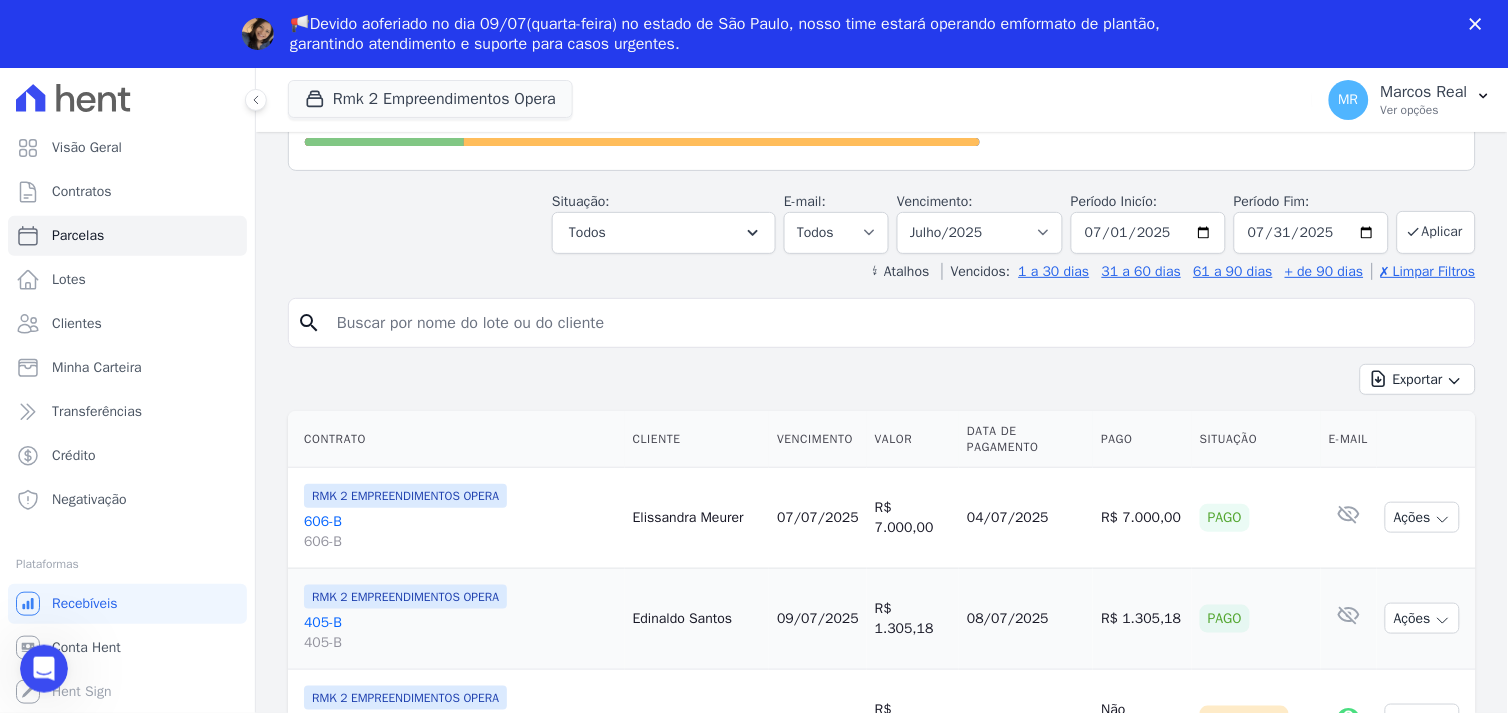 click at bounding box center [896, 323] 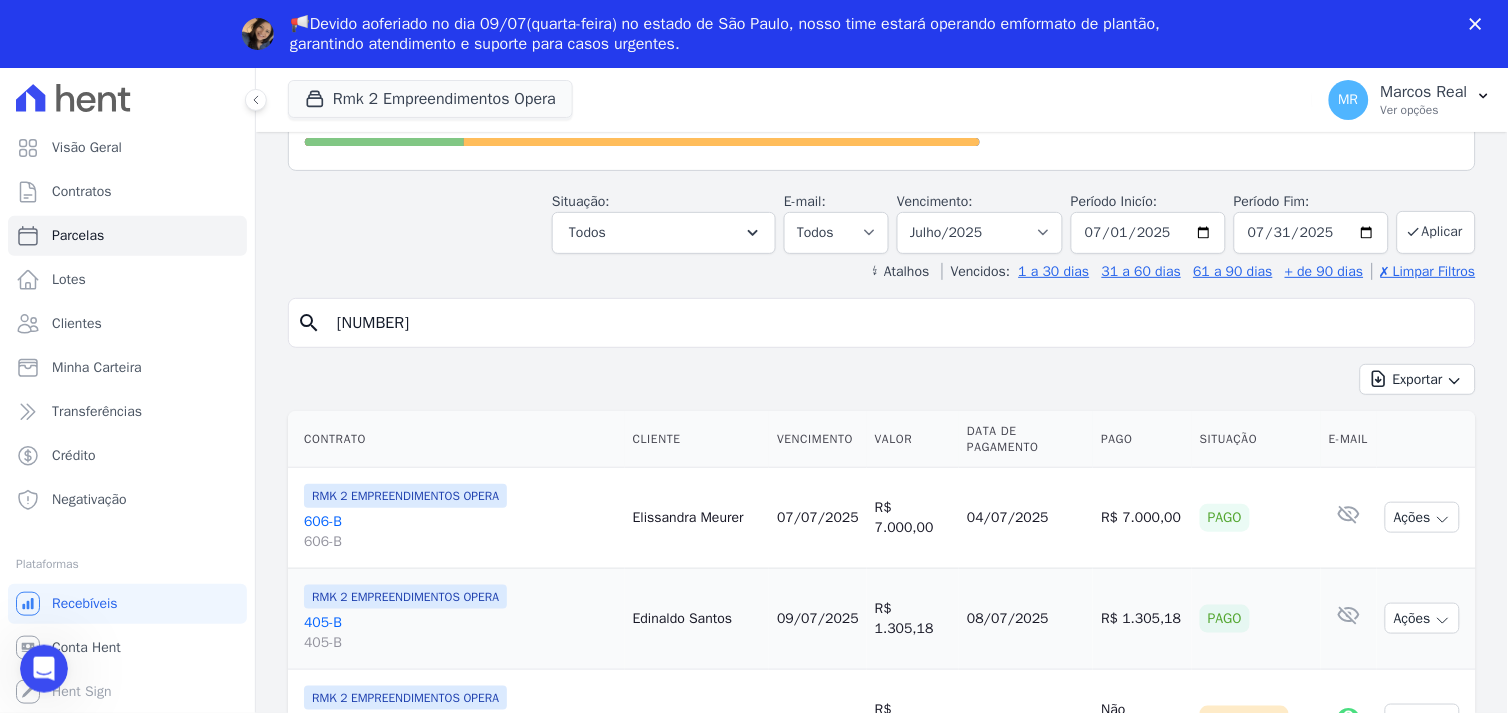 type on "[NUMBER]" 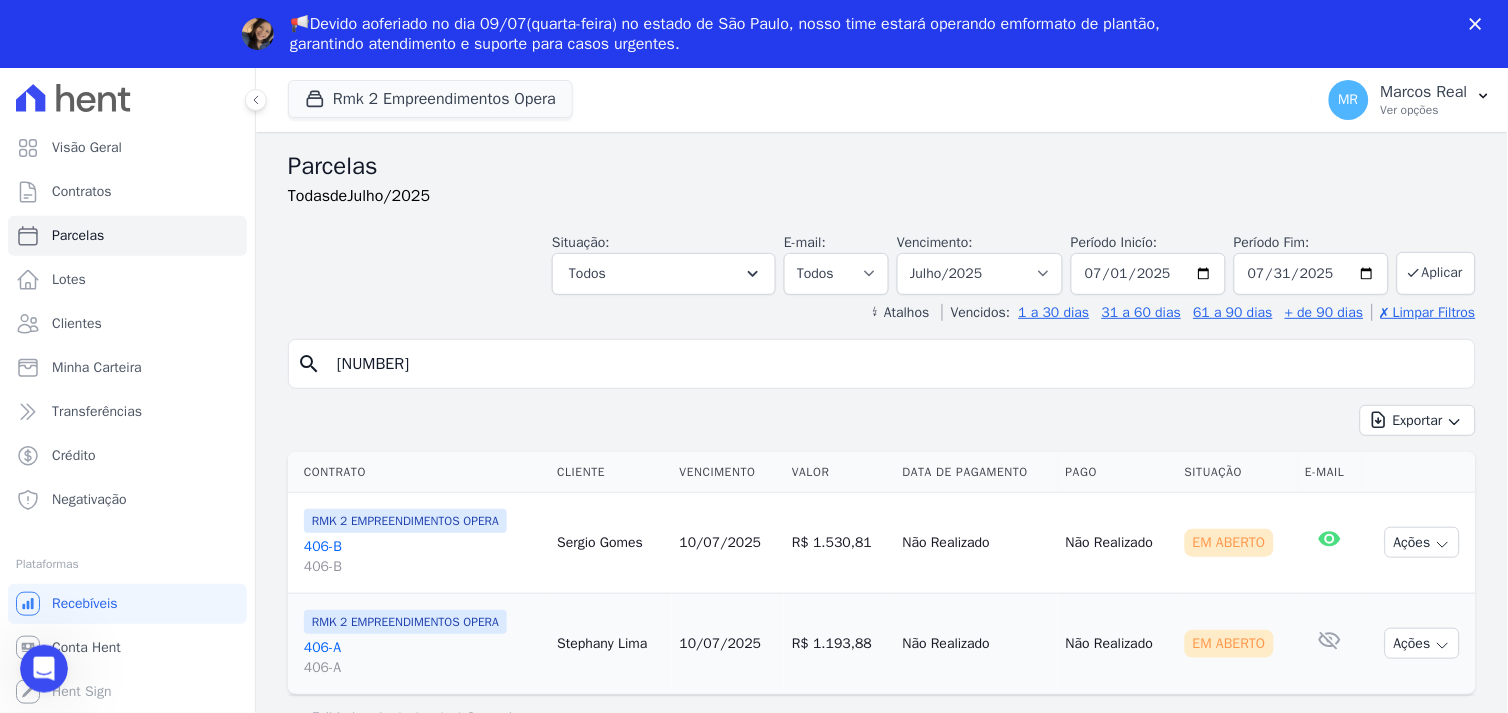 scroll, scrollTop: 0, scrollLeft: 0, axis: both 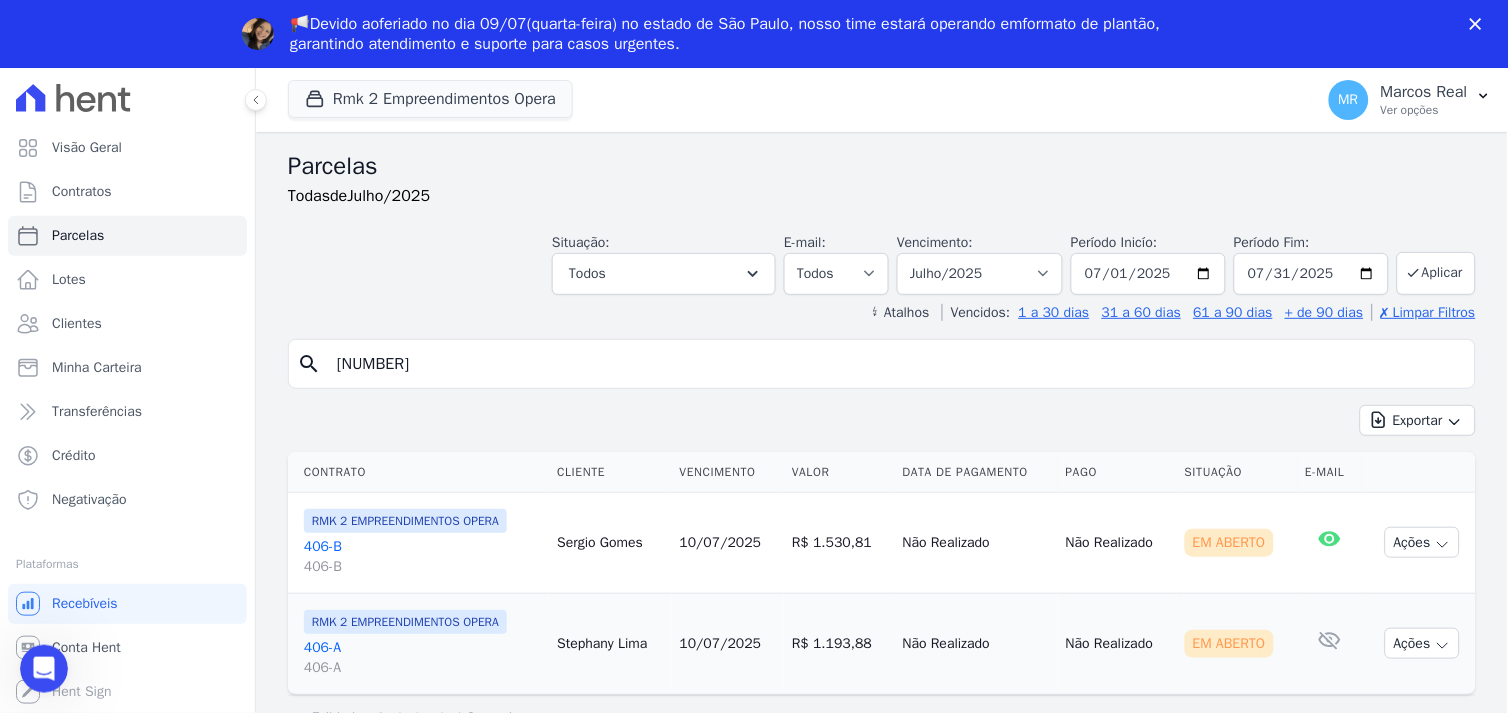 click on "406-A
406-A" at bounding box center [422, 658] 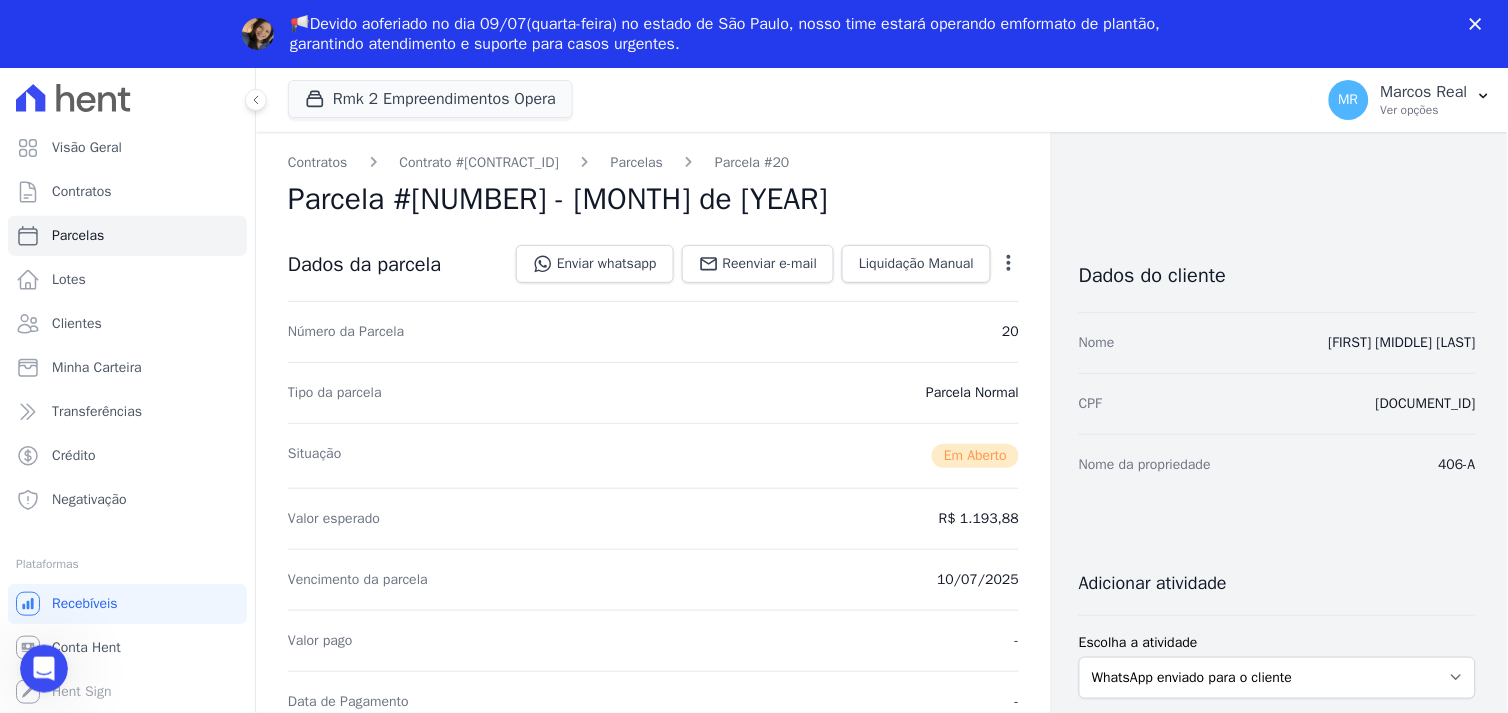 scroll, scrollTop: 0, scrollLeft: 0, axis: both 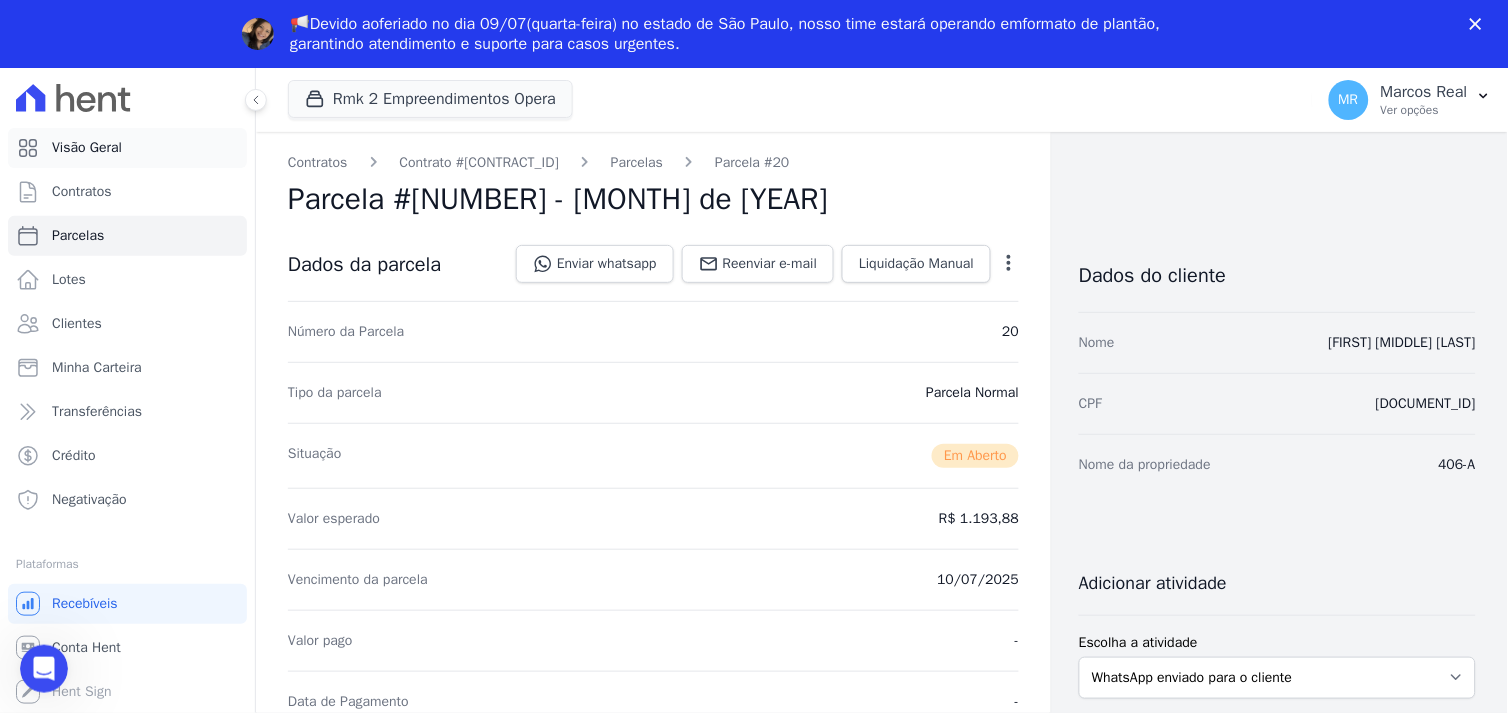 click on "Visão Geral" at bounding box center (87, 148) 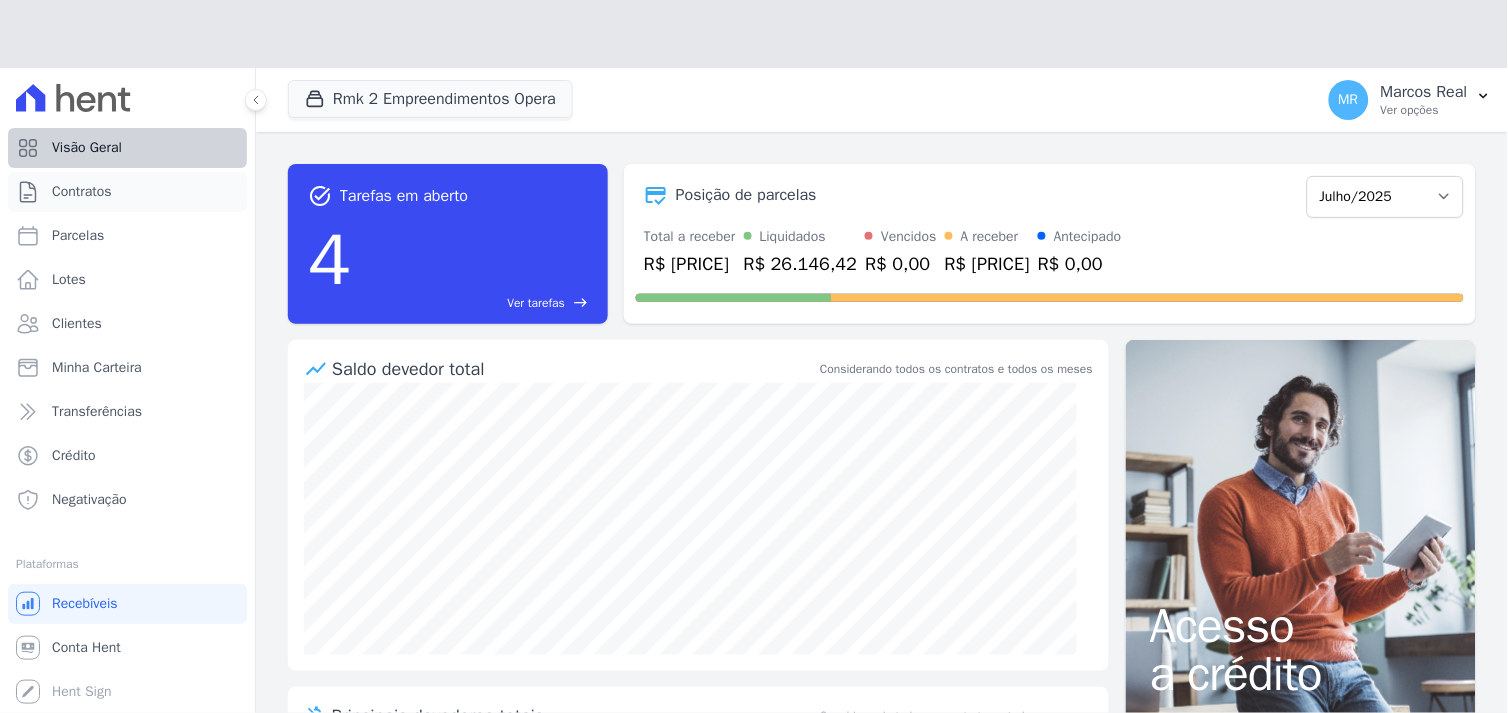 click on "Visão Geral
Contratos
Parcelas
Lotes
Clientes
Minha Carteira
Transferências
Crédito
Negativação" at bounding box center [127, 324] 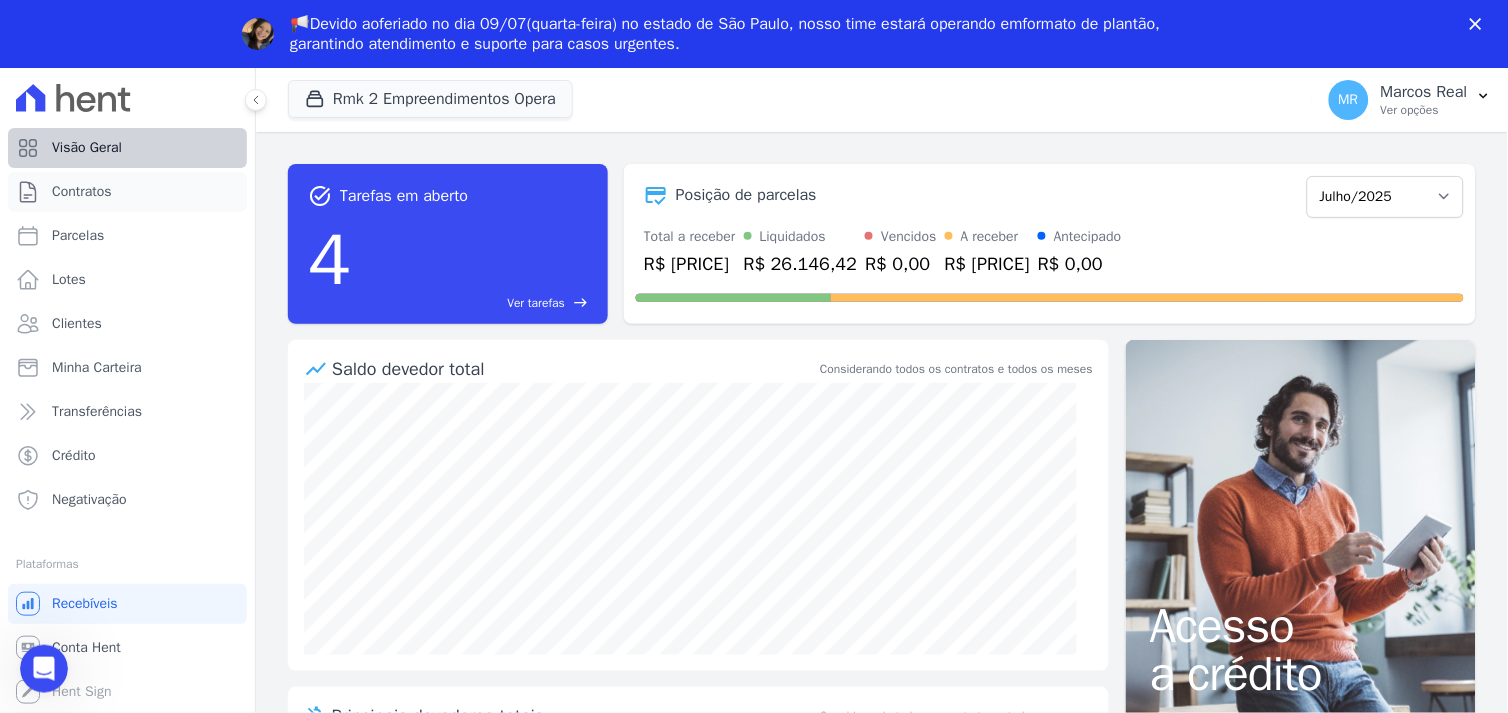 scroll, scrollTop: 0, scrollLeft: 0, axis: both 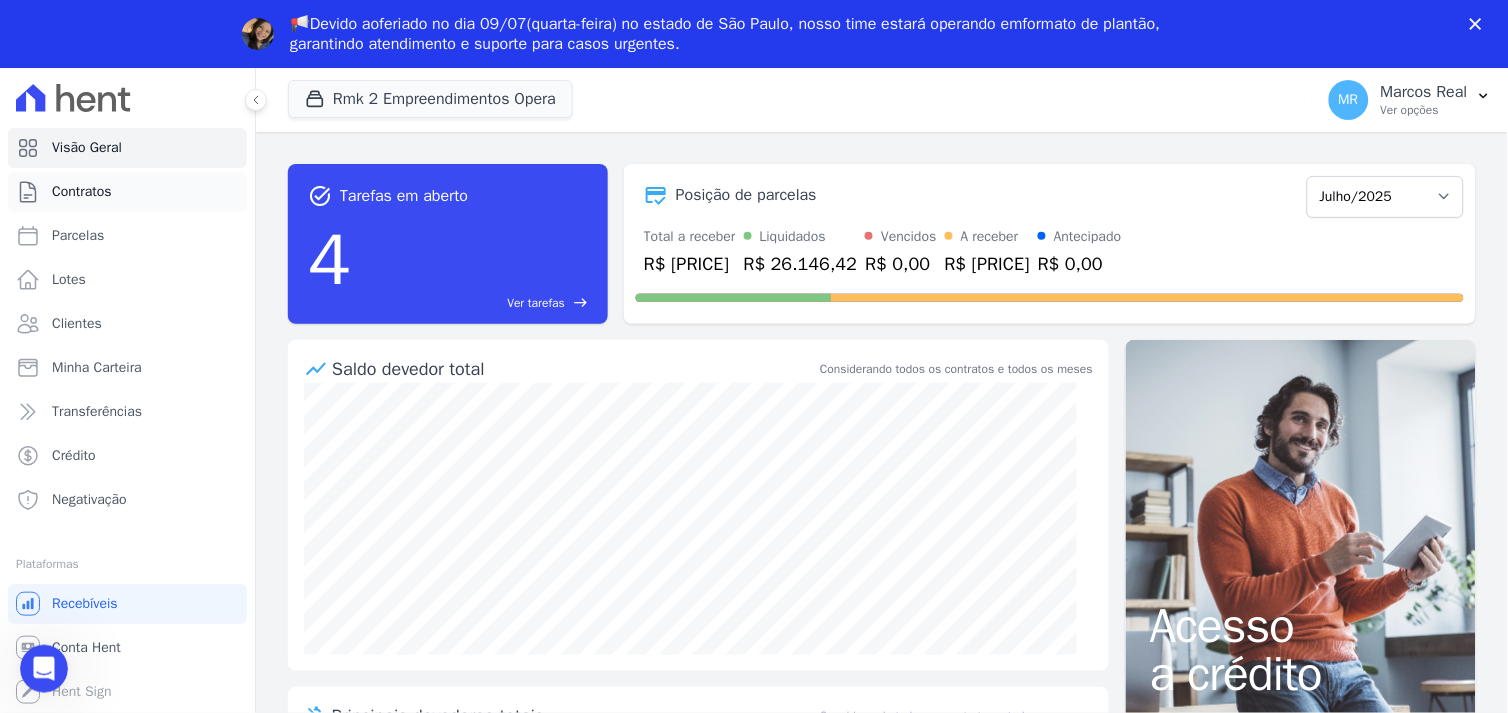 click on "Contratos" at bounding box center [82, 192] 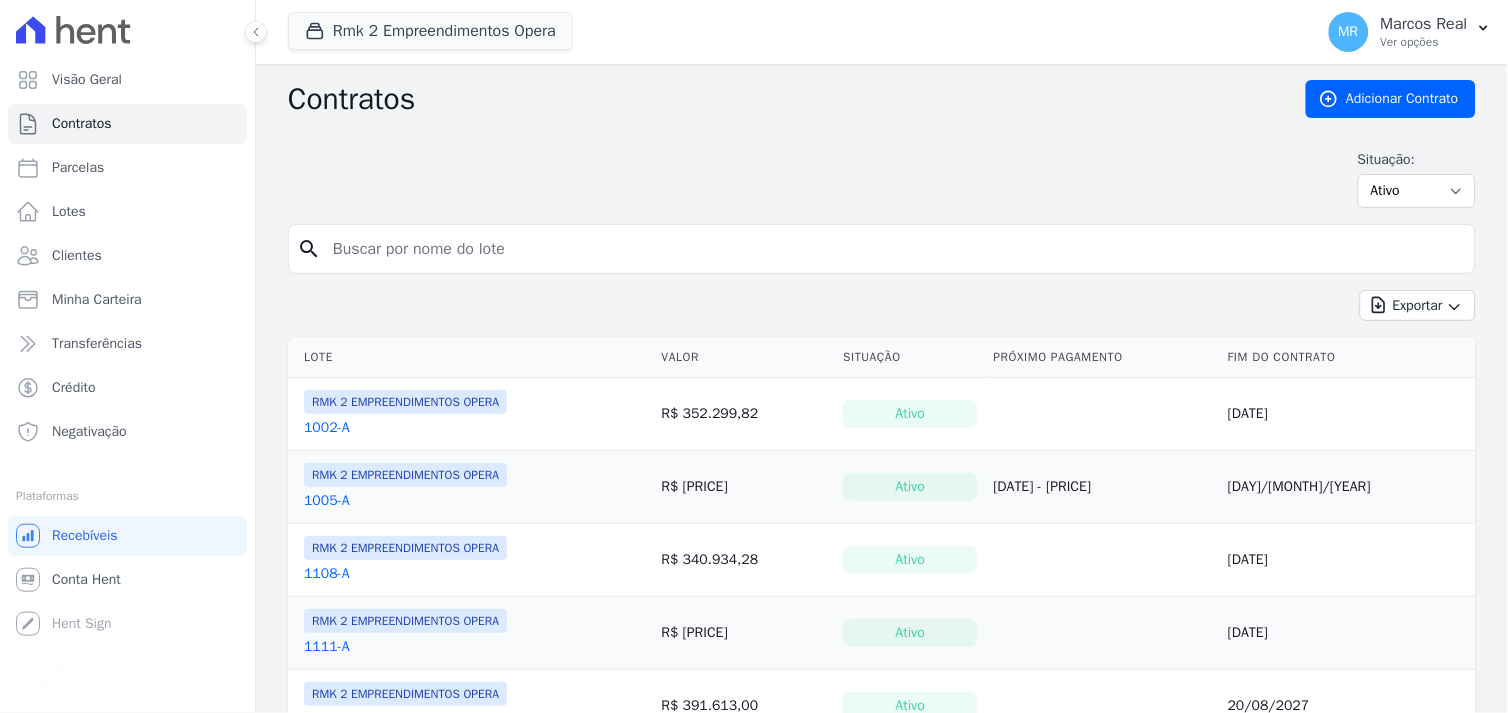 scroll, scrollTop: 0, scrollLeft: 0, axis: both 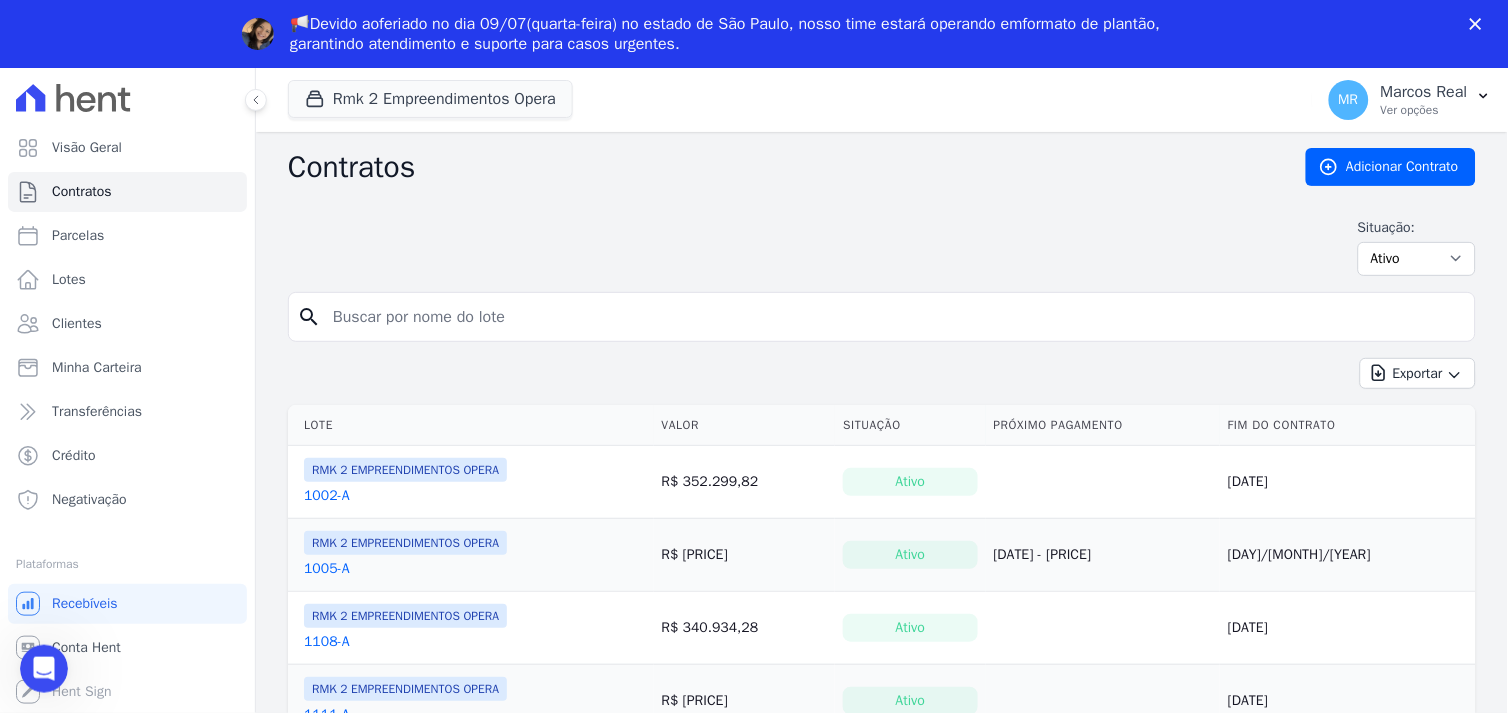click on "Situação:
Ativo
Todos
Pausado
Distratado
Rascunho
Expirado
Encerrado" at bounding box center [882, 247] 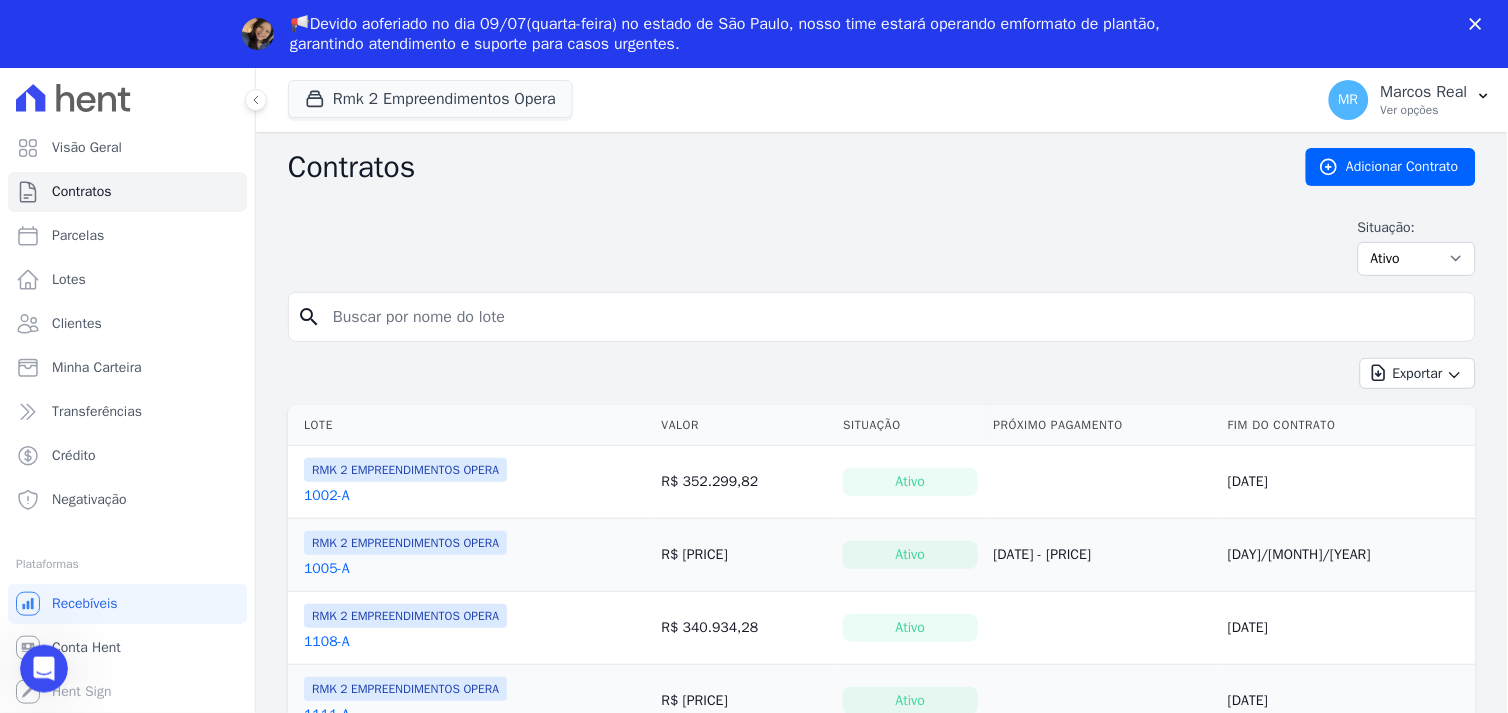 drag, startPoint x: 448, startPoint y: 317, endPoint x: 435, endPoint y: 328, distance: 17.029387 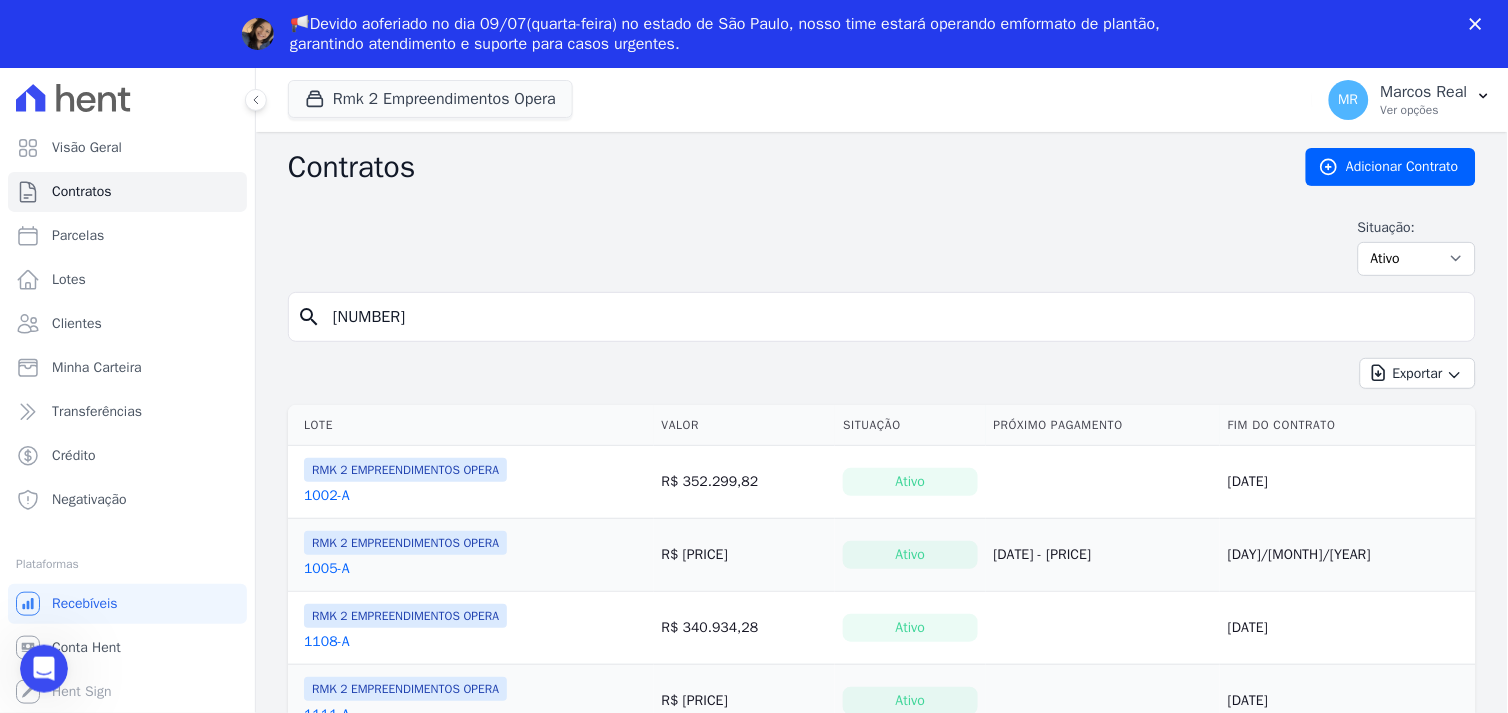 type on "[NUMBER]" 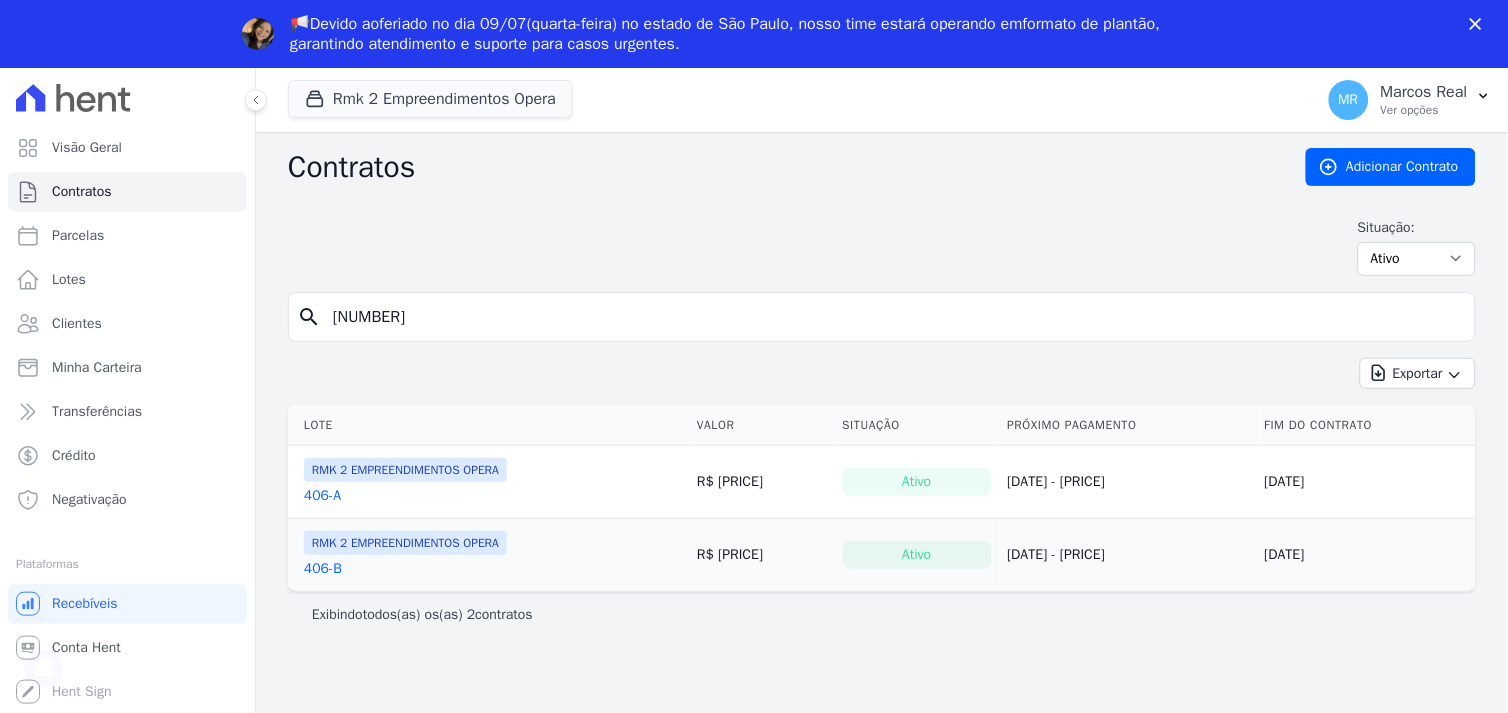scroll, scrollTop: 0, scrollLeft: 0, axis: both 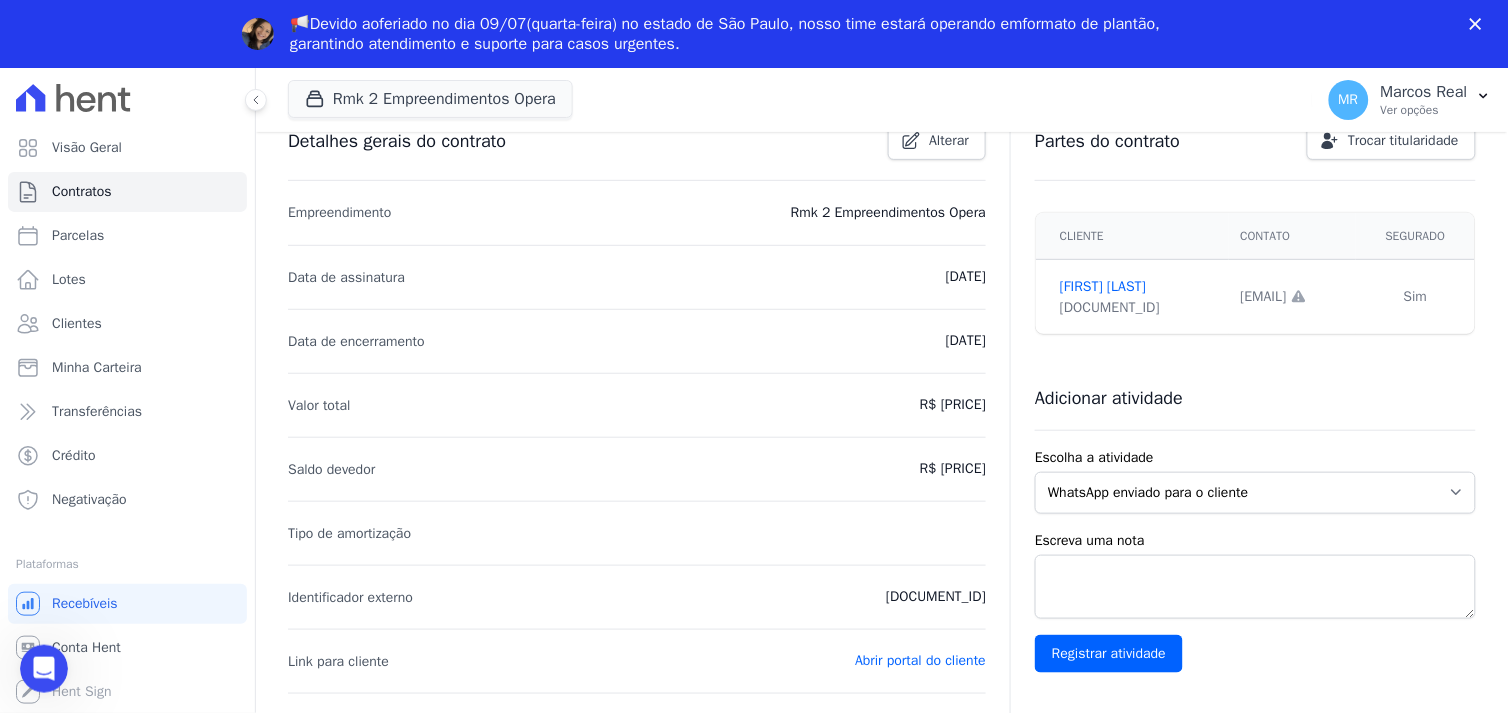 drag, startPoint x: 1206, startPoint y: 295, endPoint x: 1327, endPoint y: 298, distance: 121.037186 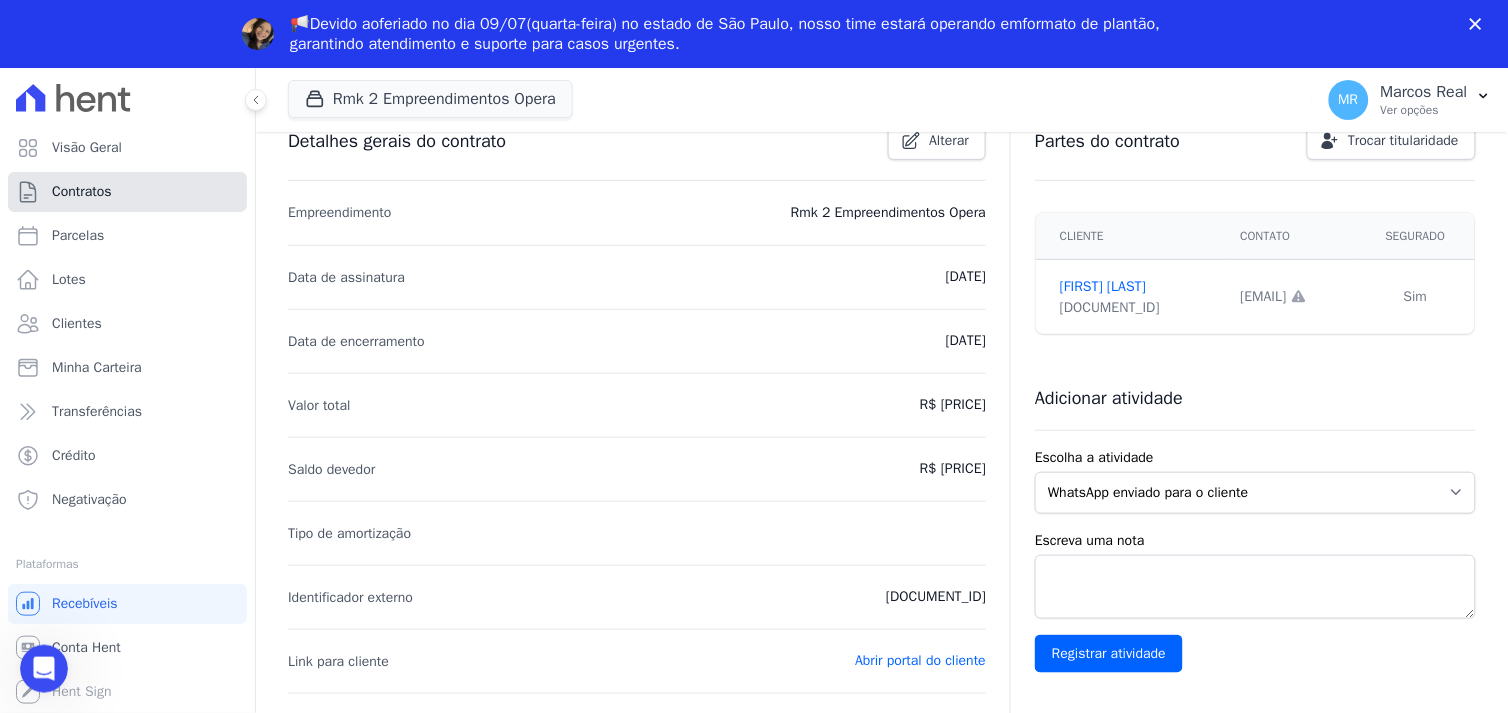 click on "Contratos" at bounding box center (127, 192) 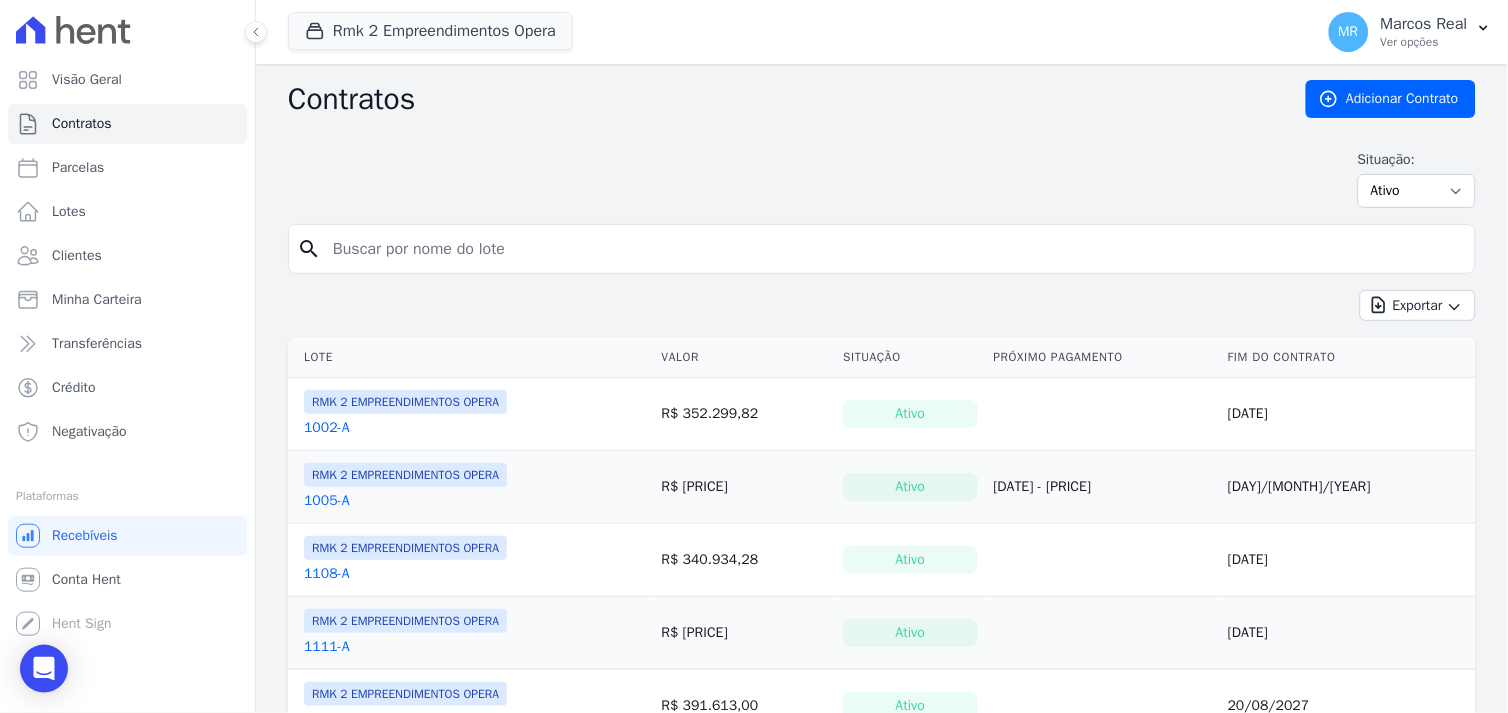 drag, startPoint x: 394, startPoint y: 253, endPoint x: 307, endPoint y: 244, distance: 87.46428 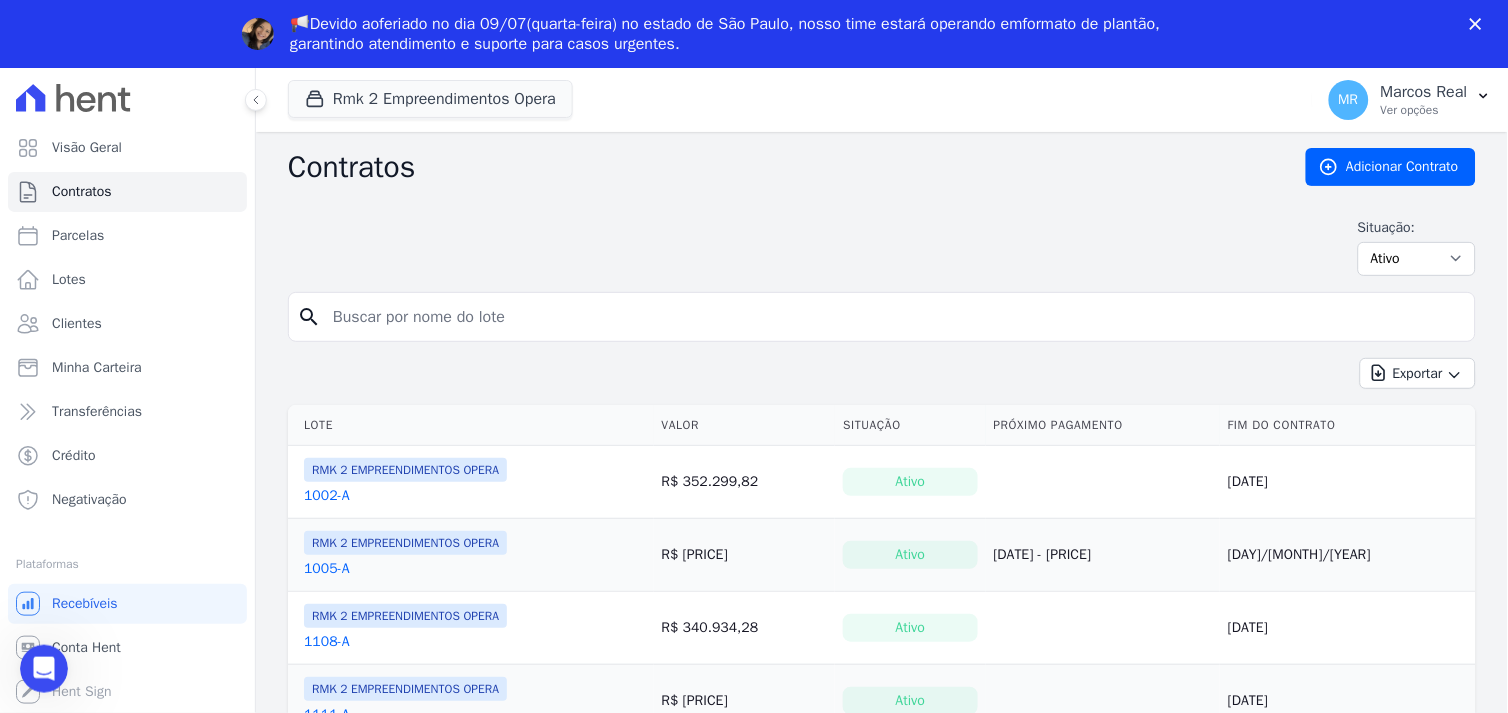 scroll, scrollTop: 0, scrollLeft: 0, axis: both 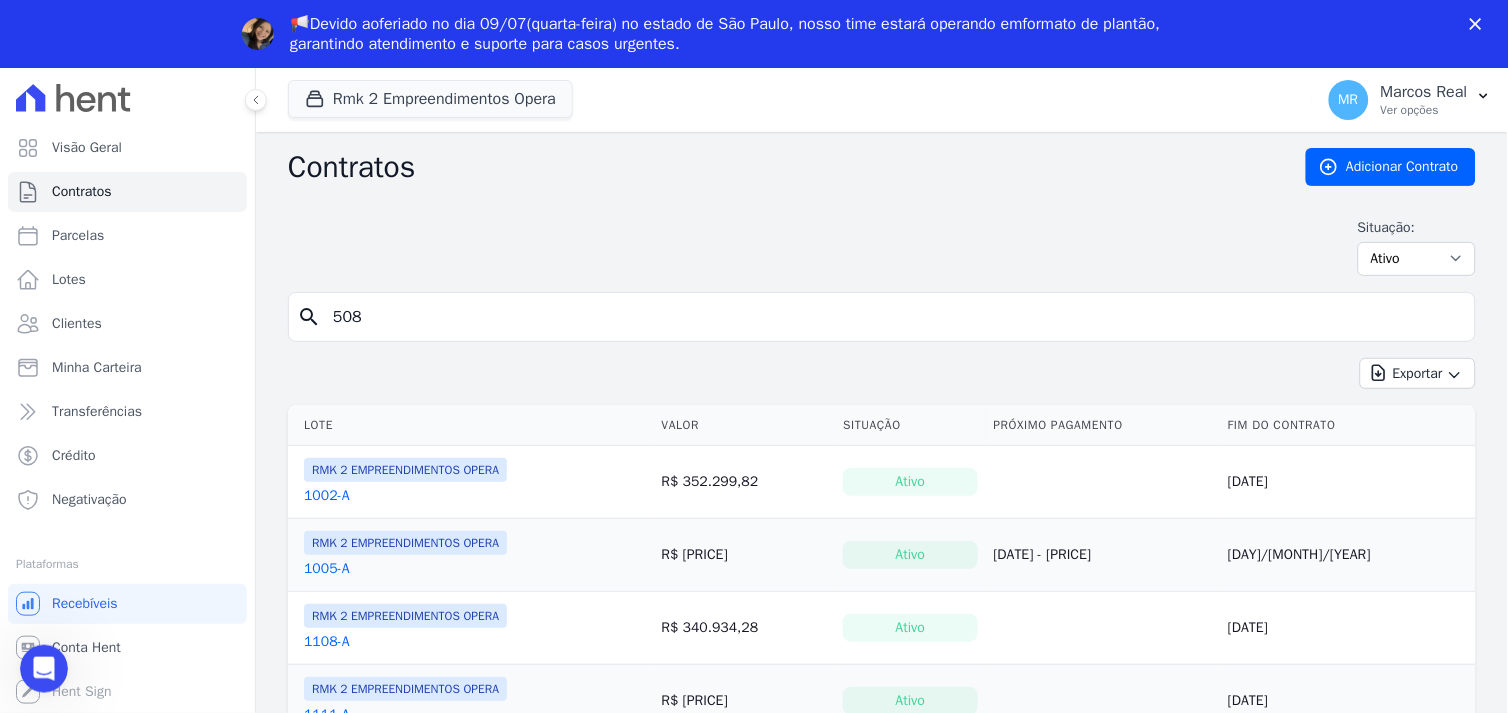 type on "508" 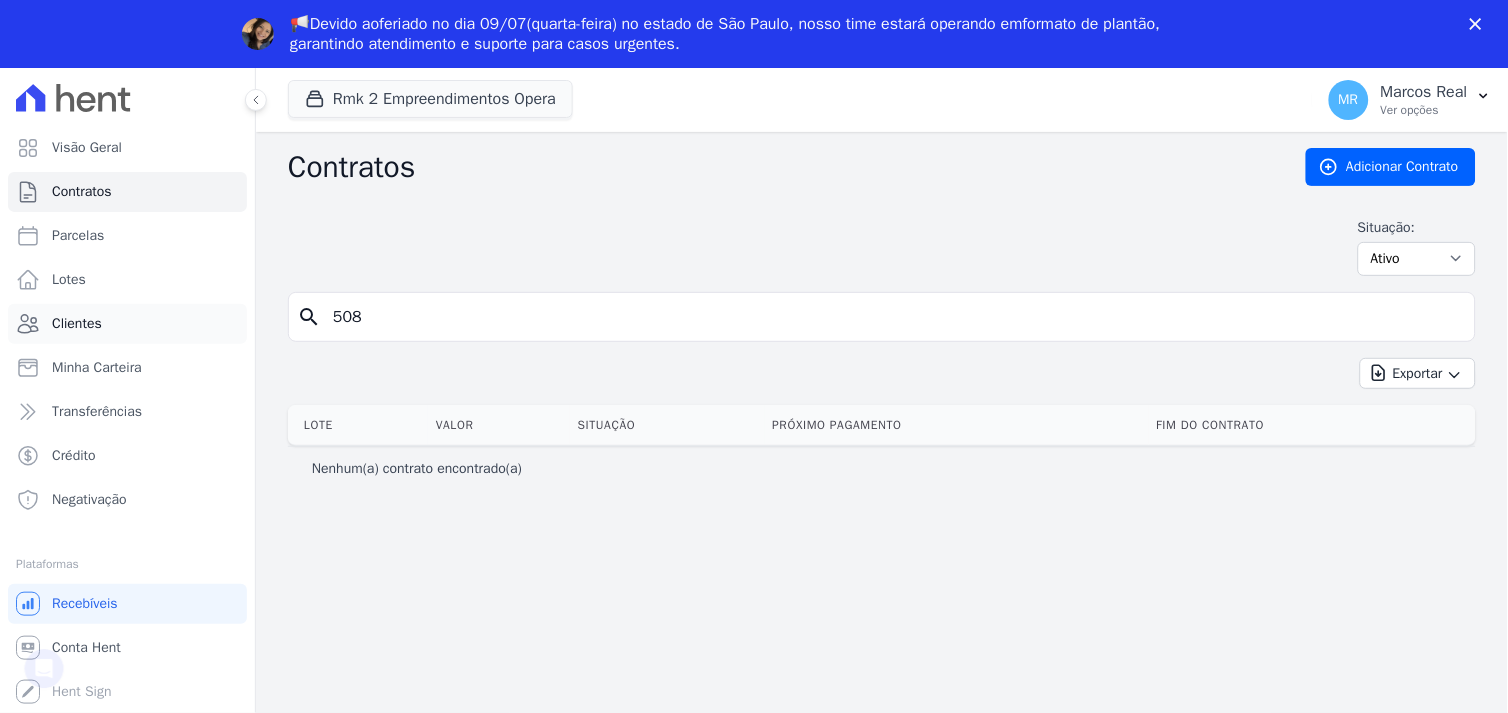scroll, scrollTop: 0, scrollLeft: 0, axis: both 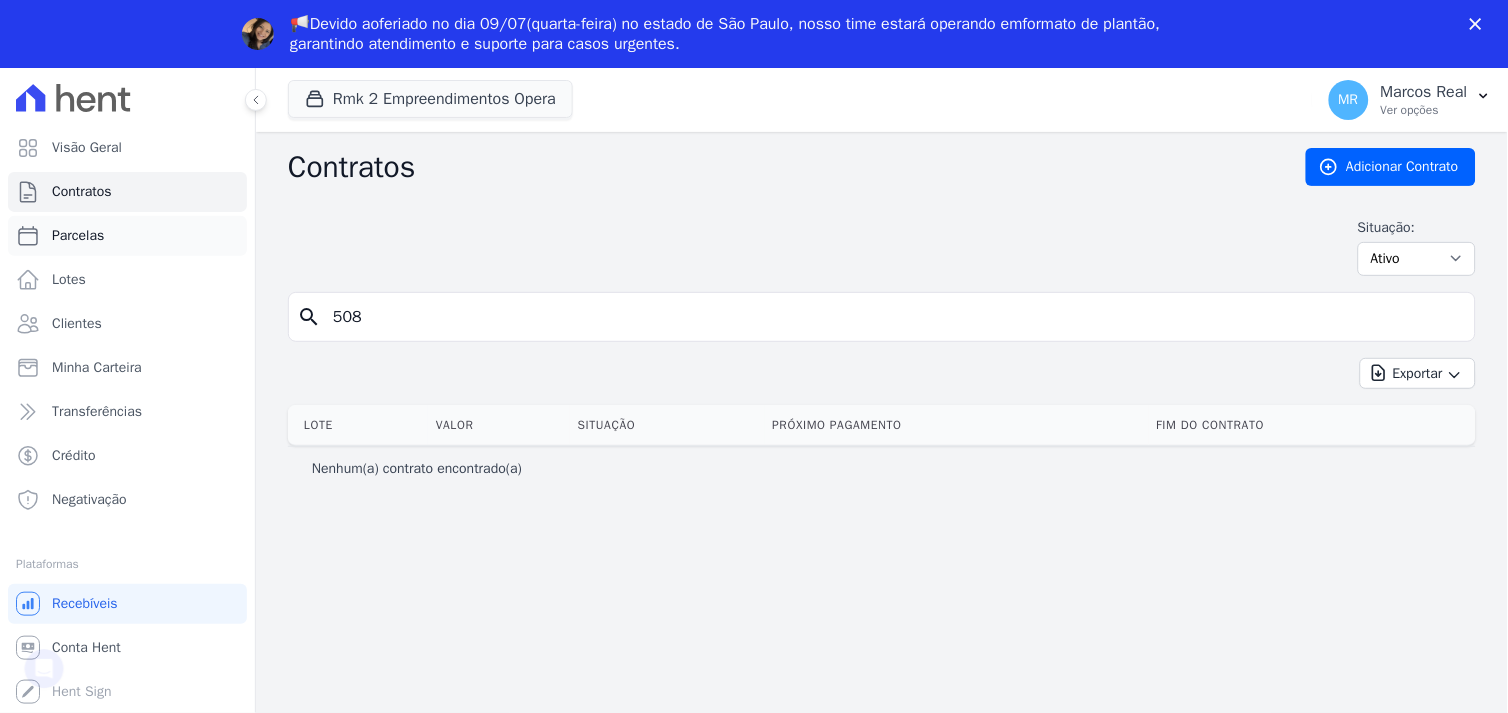 click on "Parcelas" at bounding box center (78, 236) 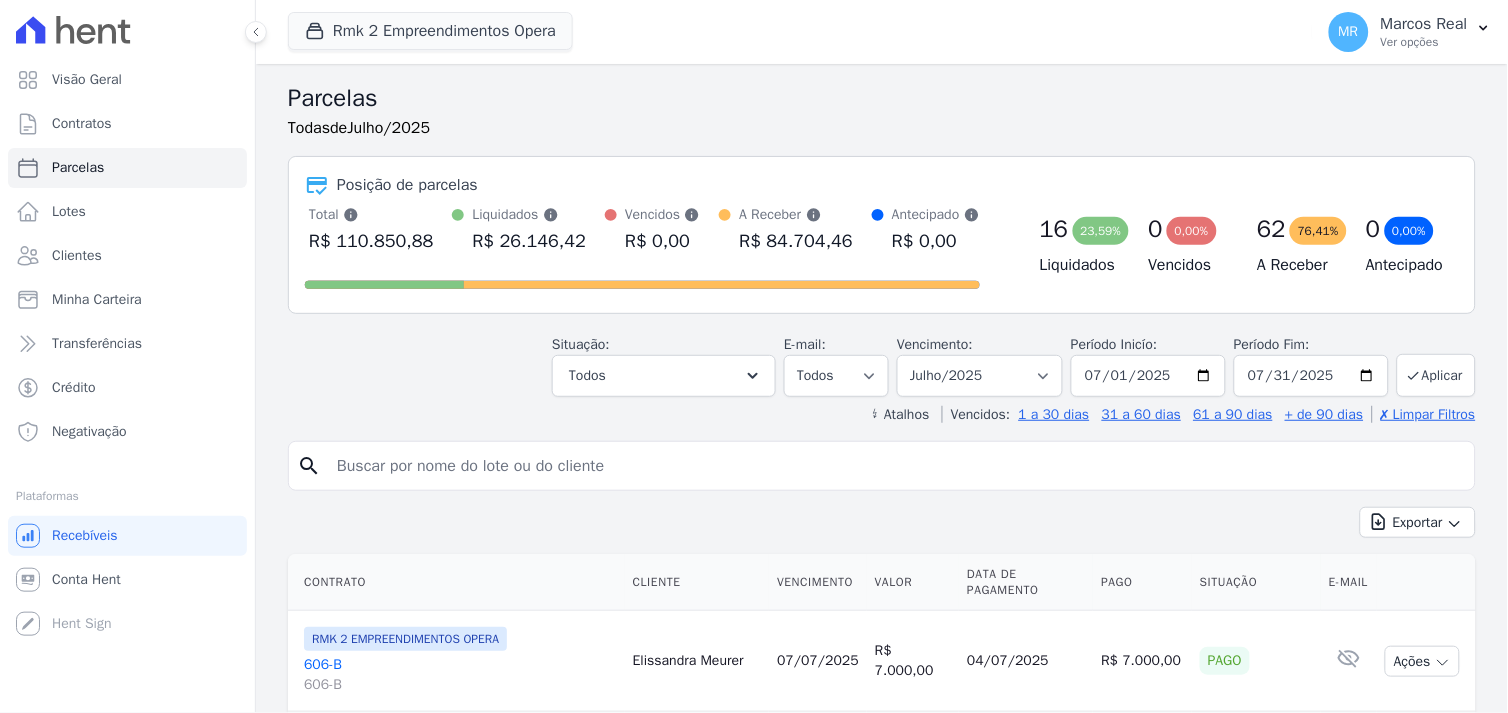 click at bounding box center (896, 466) 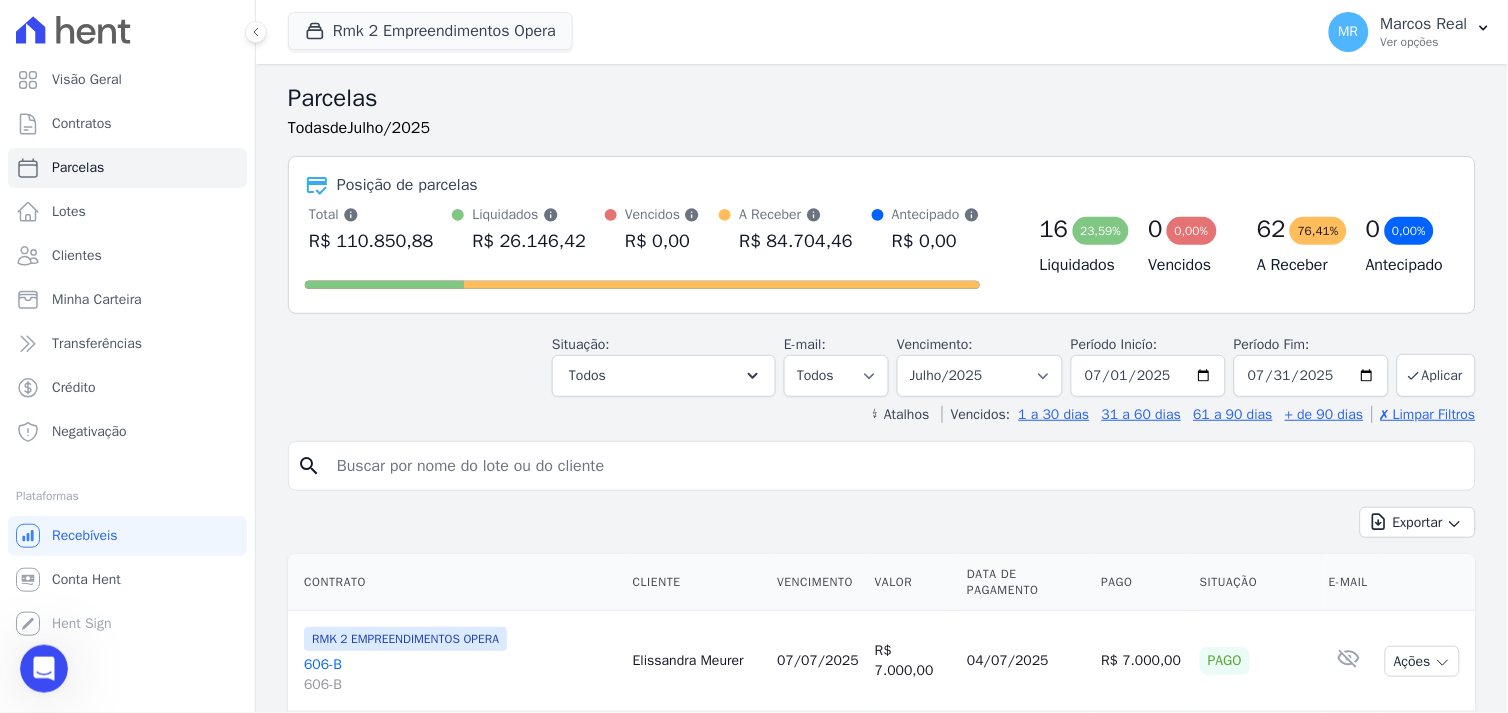 scroll, scrollTop: 0, scrollLeft: 0, axis: both 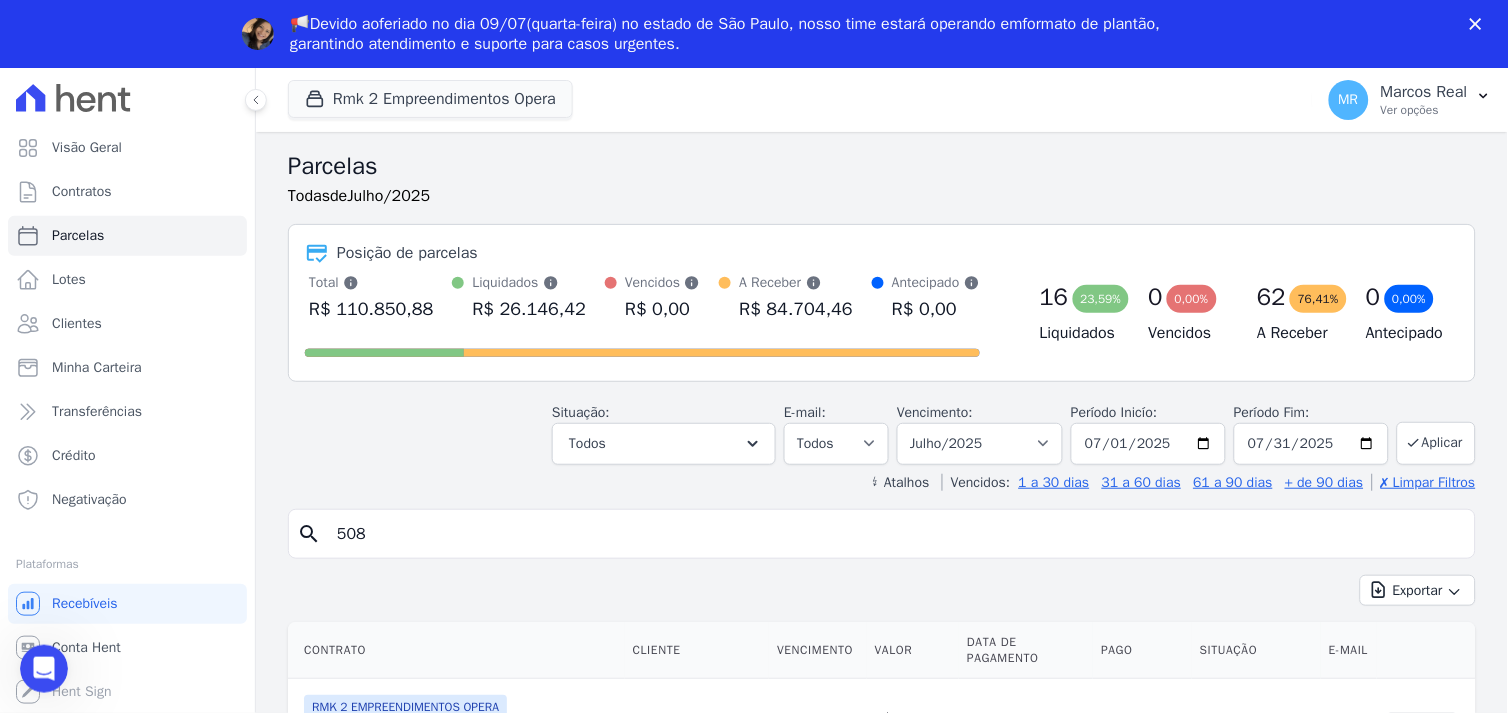 type on "508" 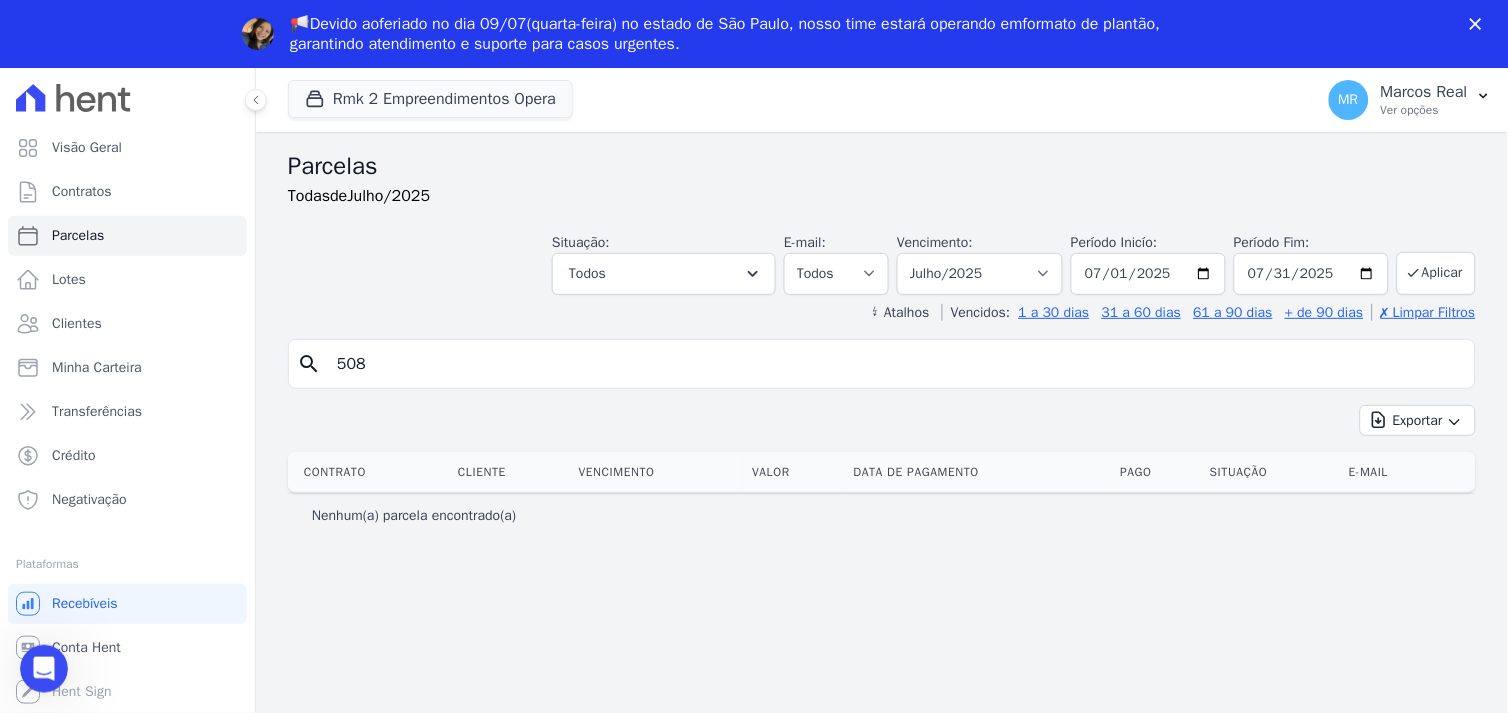 scroll, scrollTop: 0, scrollLeft: 0, axis: both 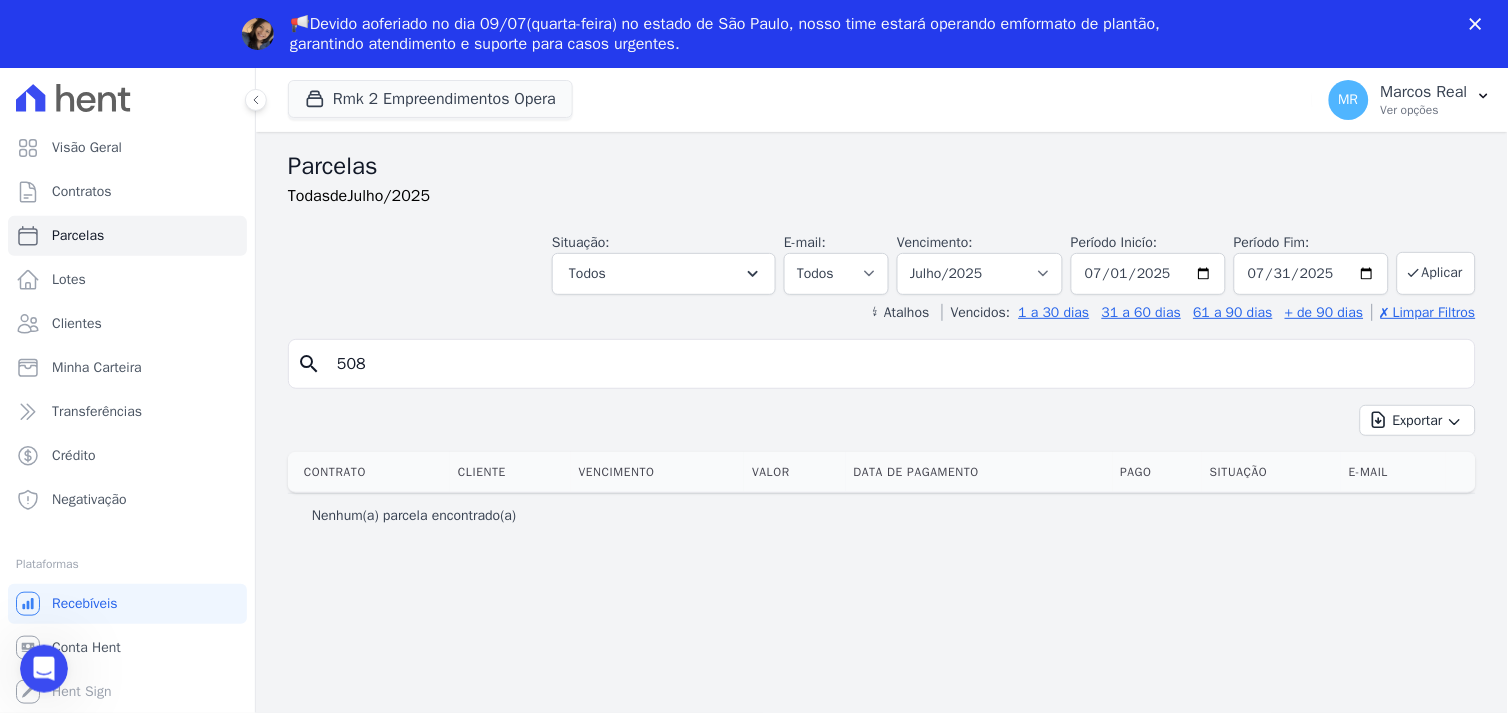 drag, startPoint x: 397, startPoint y: 370, endPoint x: 255, endPoint y: 330, distance: 147.52628 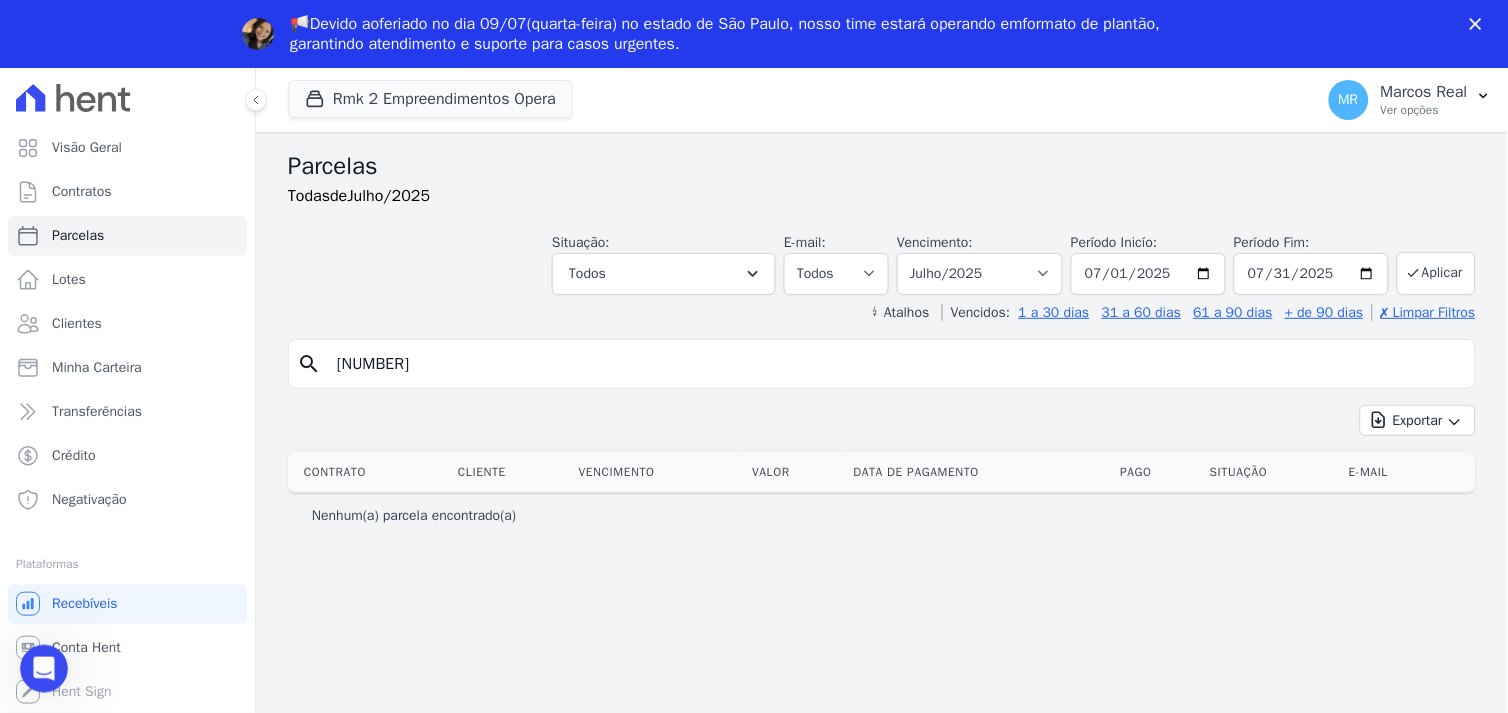 type on "[NUMBER]" 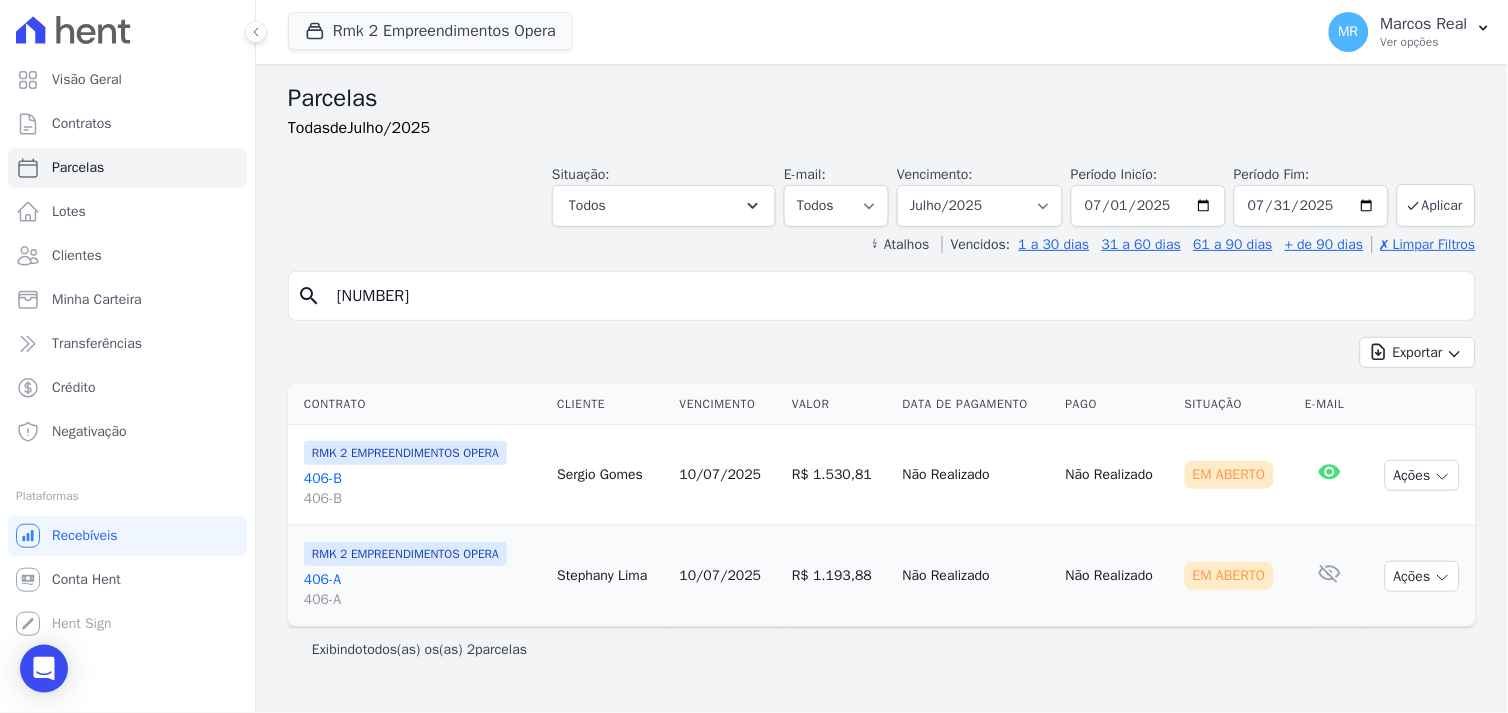 click on "406-A
406-A" at bounding box center [422, 590] 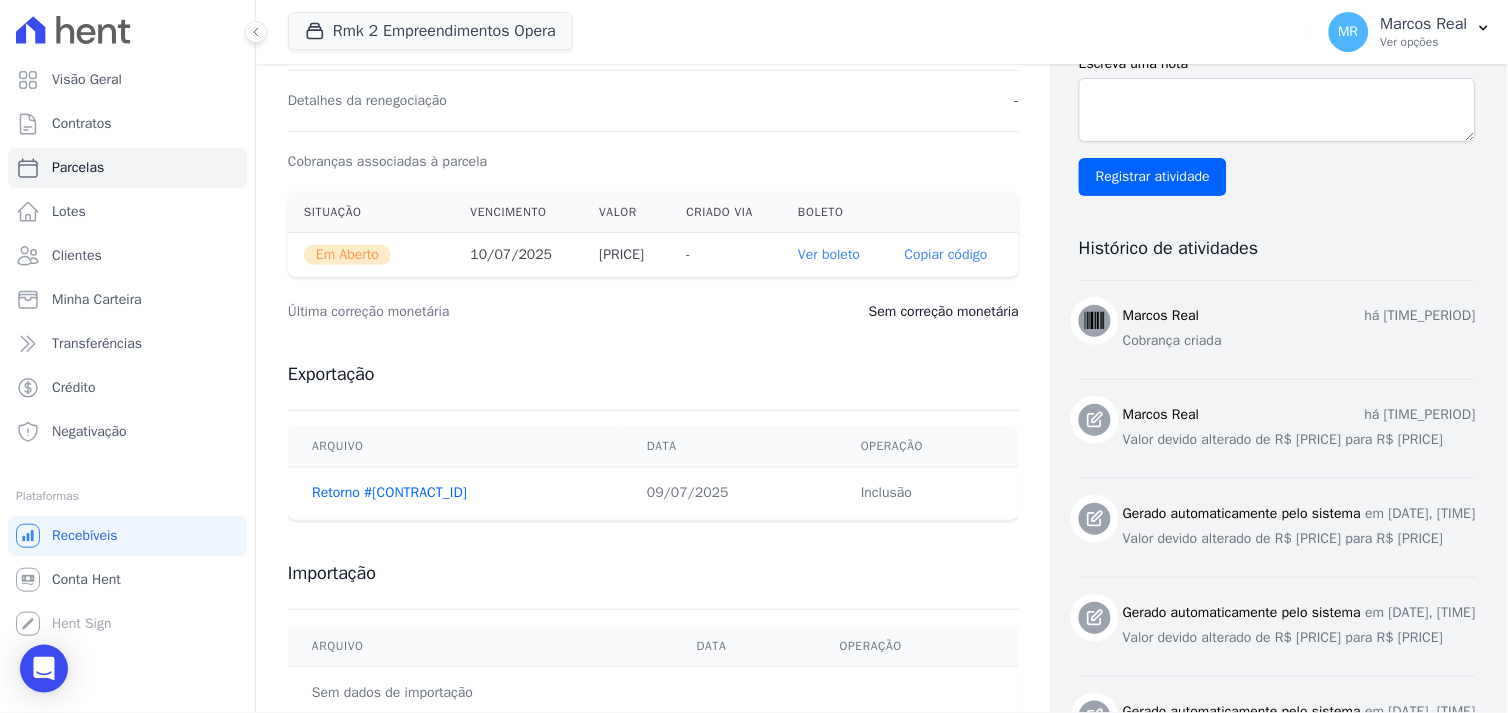 scroll, scrollTop: 555, scrollLeft: 0, axis: vertical 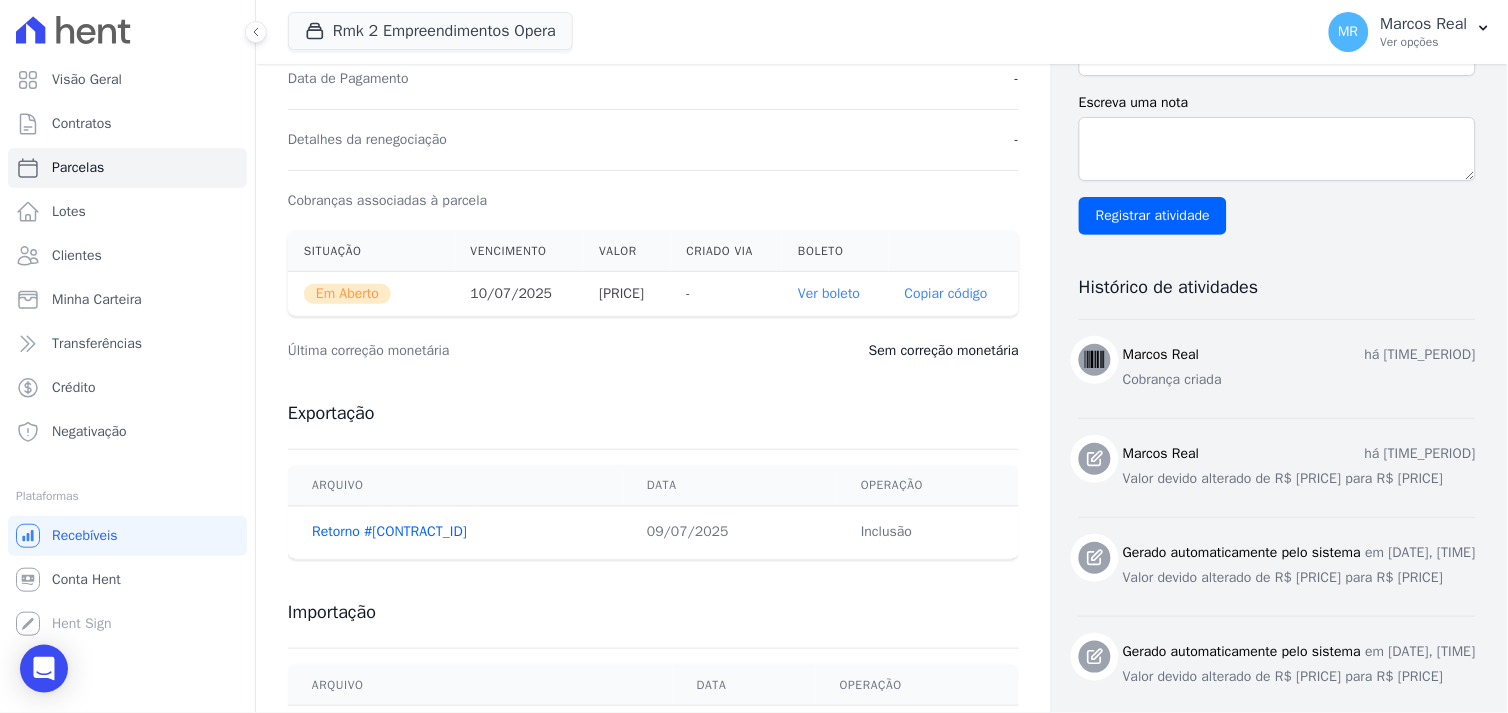 click on "Ver boleto" at bounding box center [829, 293] 